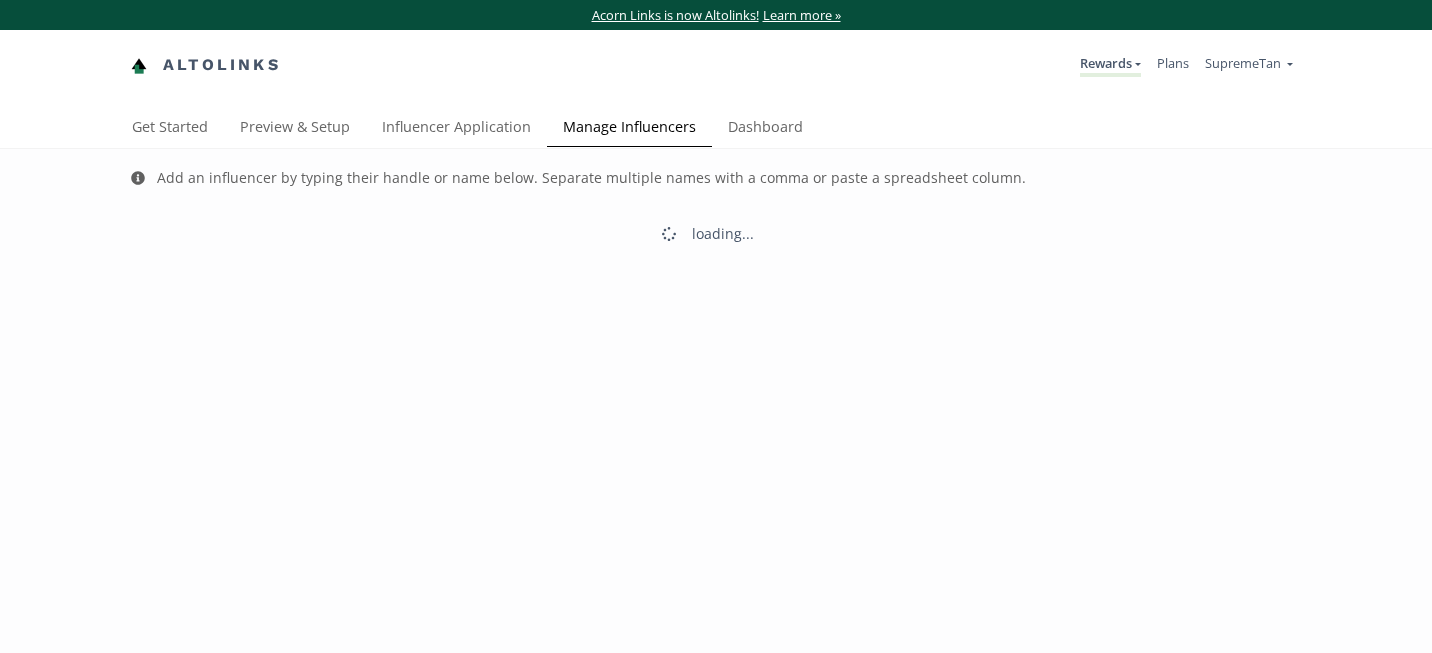 scroll, scrollTop: 0, scrollLeft: 0, axis: both 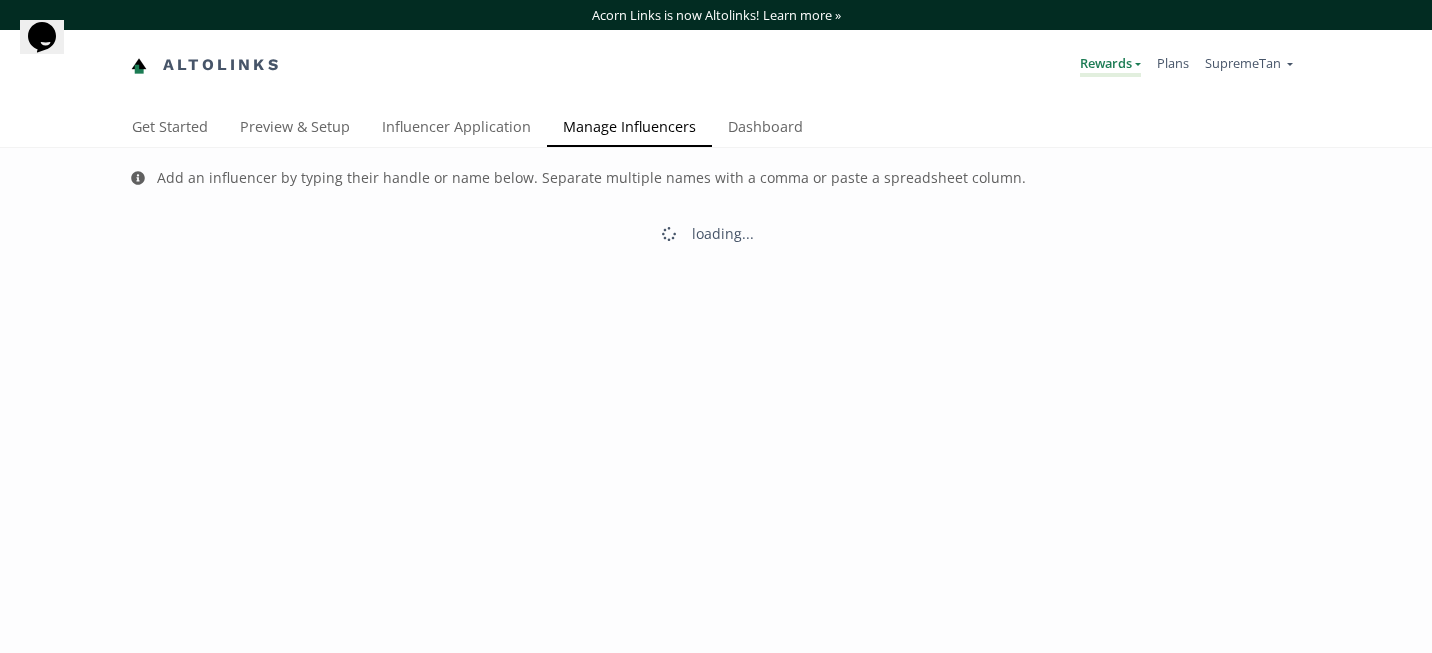 click on "Rewards" at bounding box center [1110, 65] 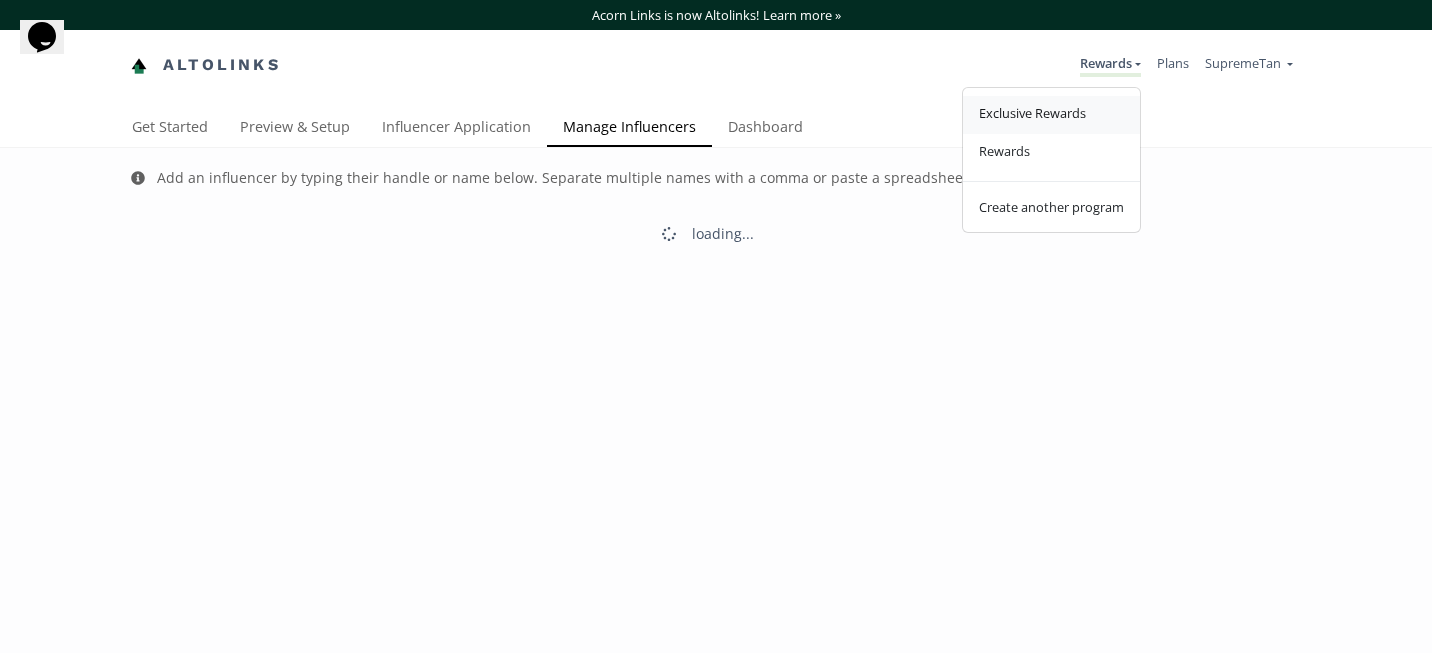 click on "Exclusive Rewards" at bounding box center (1051, 115) 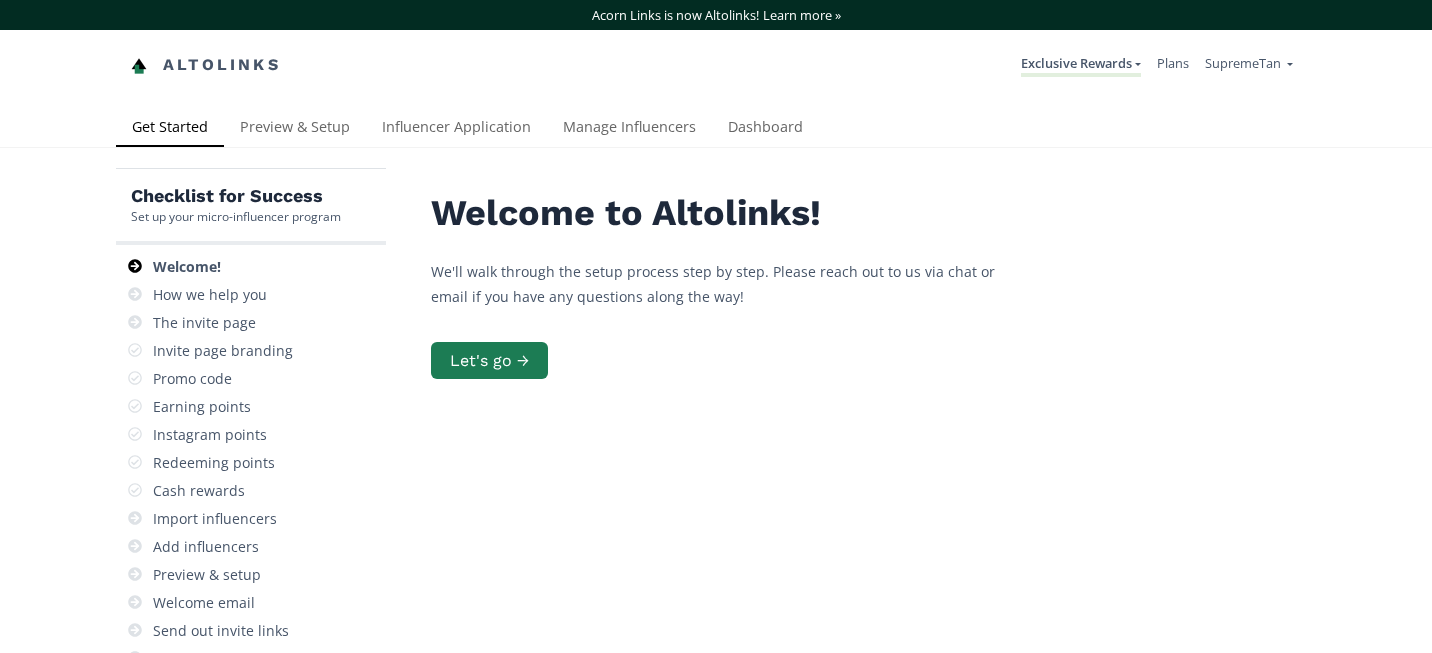 scroll, scrollTop: 0, scrollLeft: 0, axis: both 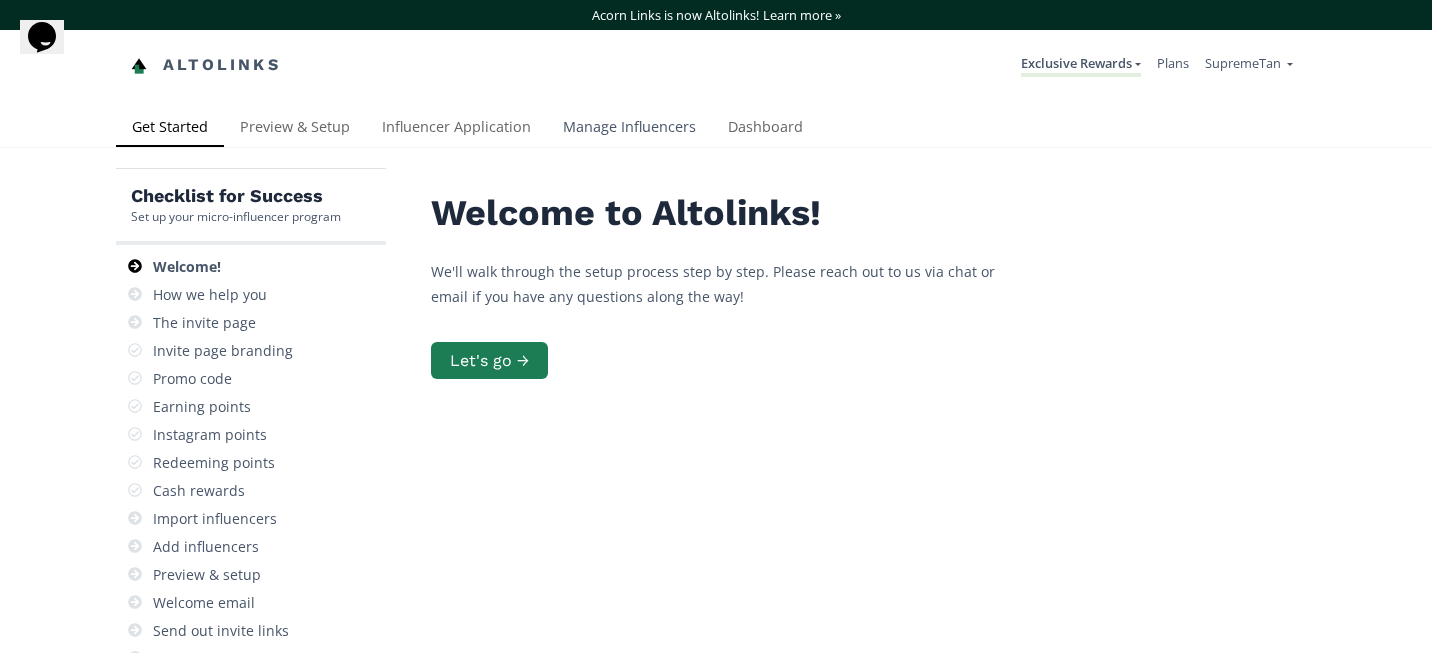 click on "Manage Influencers" at bounding box center (629, 129) 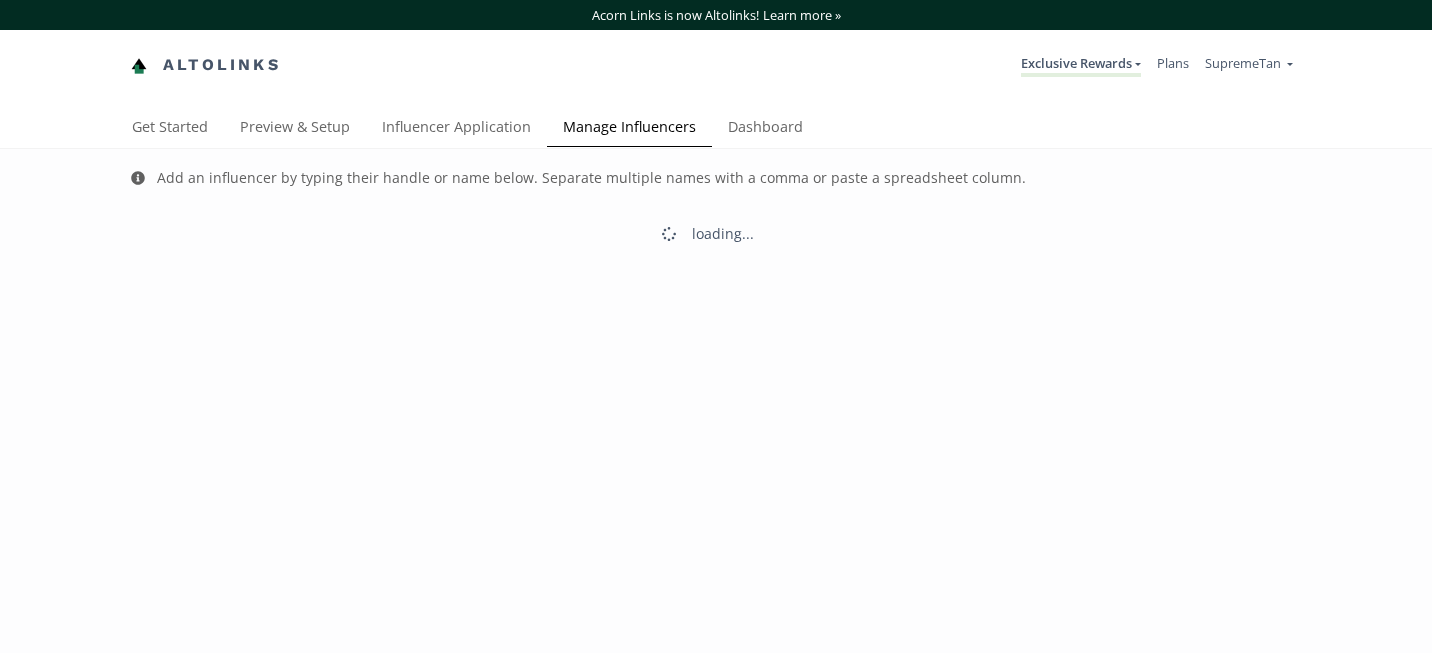 scroll, scrollTop: 0, scrollLeft: 0, axis: both 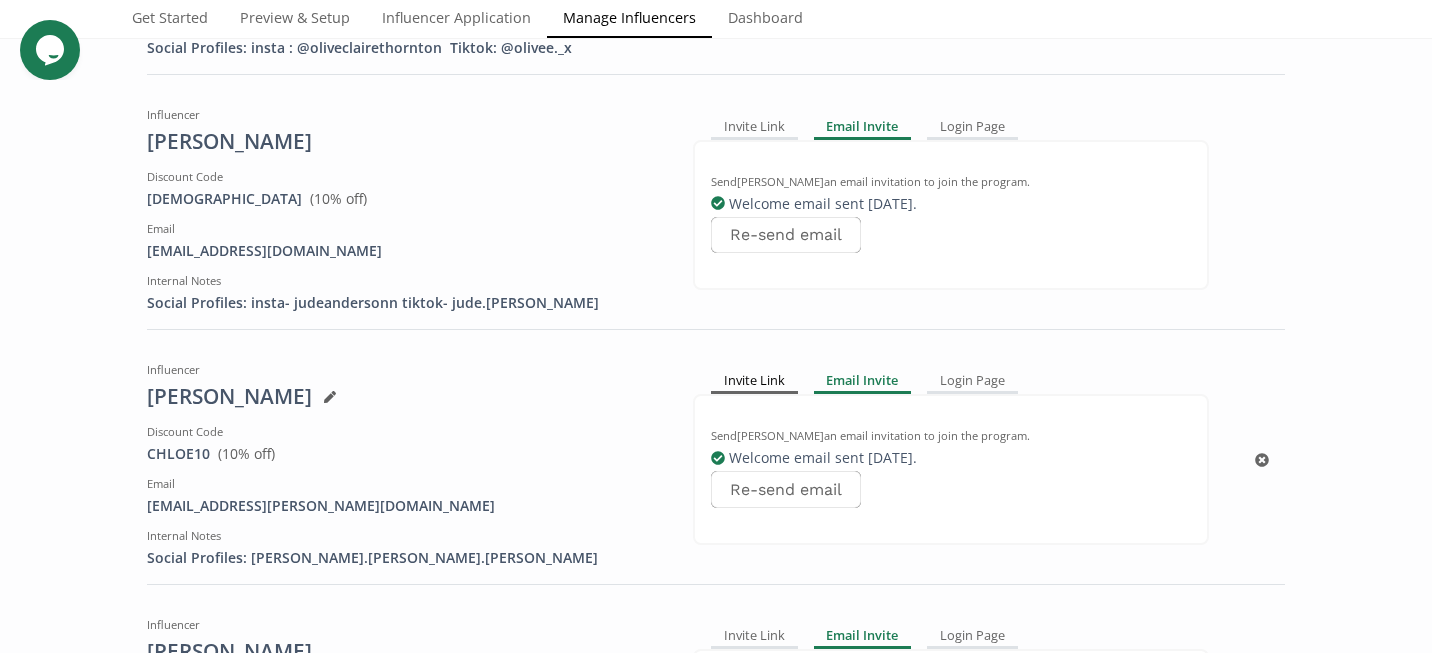 click on "Invite Link" at bounding box center (754, 382) 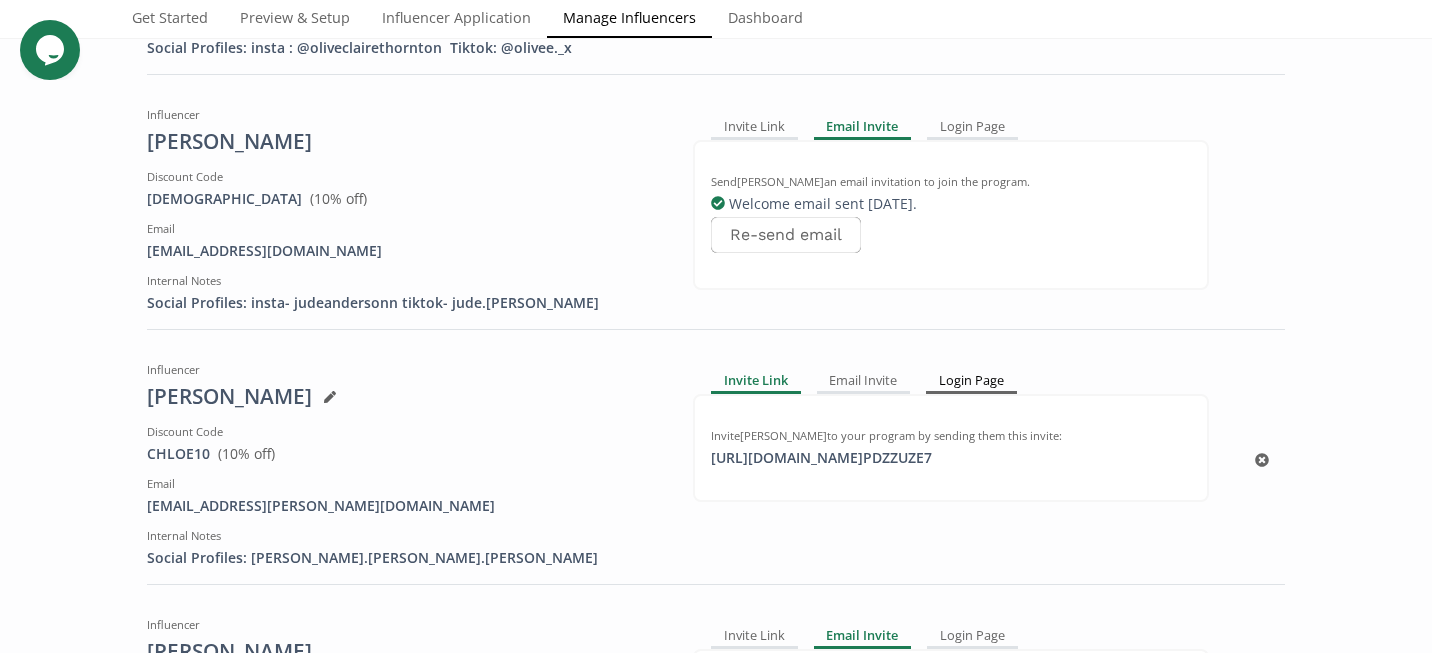 click on "Login Page" at bounding box center [971, 382] 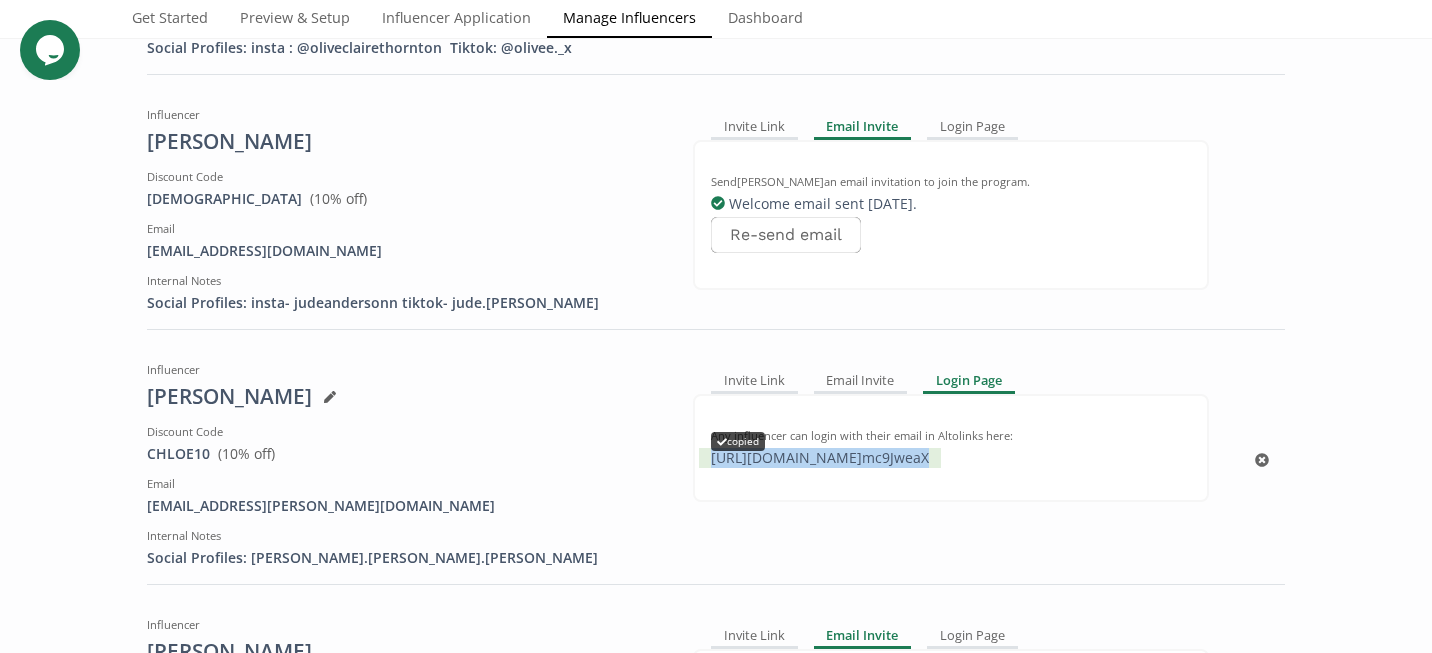 click on "https://app.altolinks.com/program/ mc9JweaX  copied" at bounding box center [820, 458] 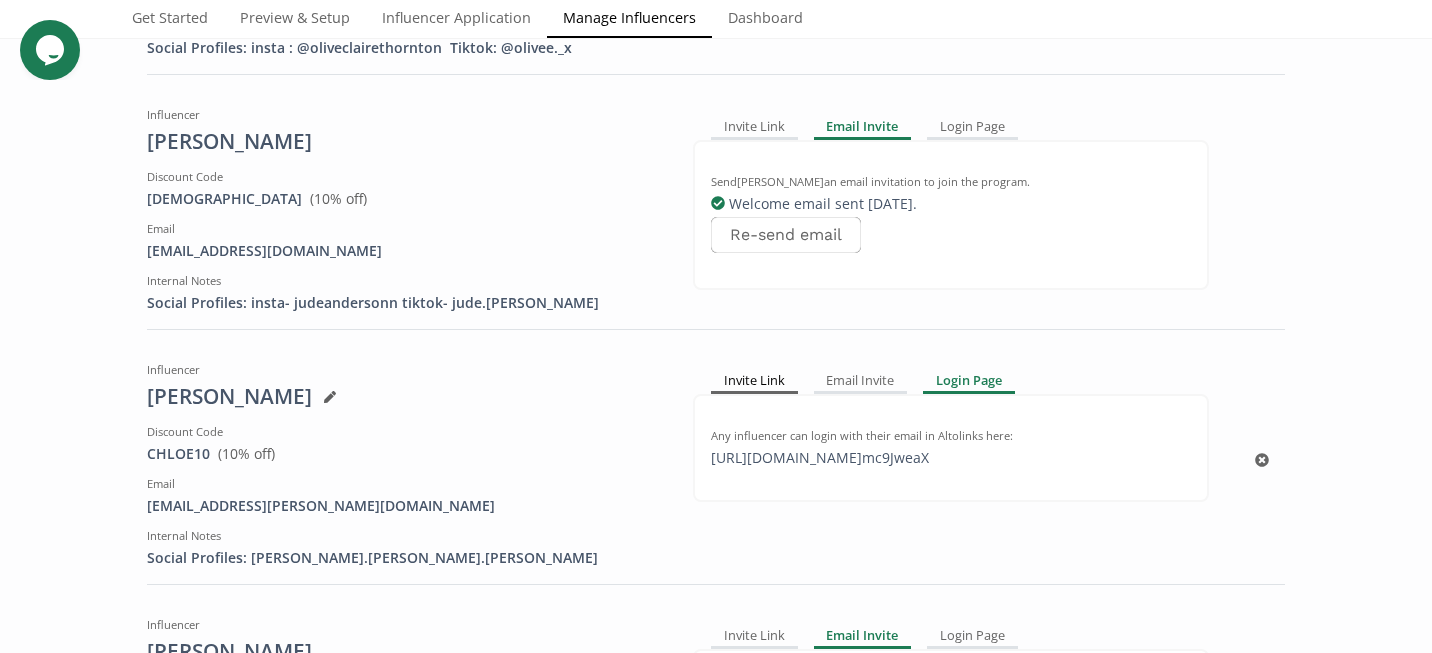 click on "Invite Link" at bounding box center [754, 382] 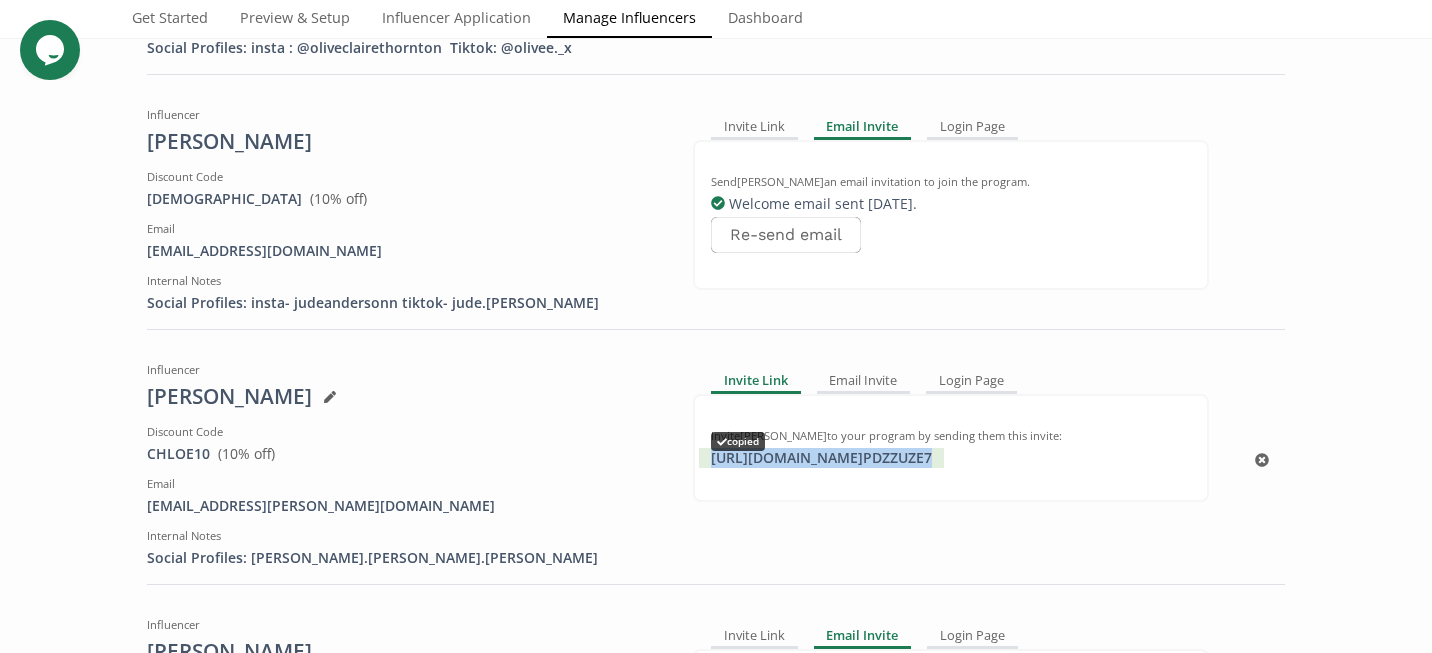 click on "https://app.altolinks.com/invite/ PDZZUZE7  copied" at bounding box center (821, 458) 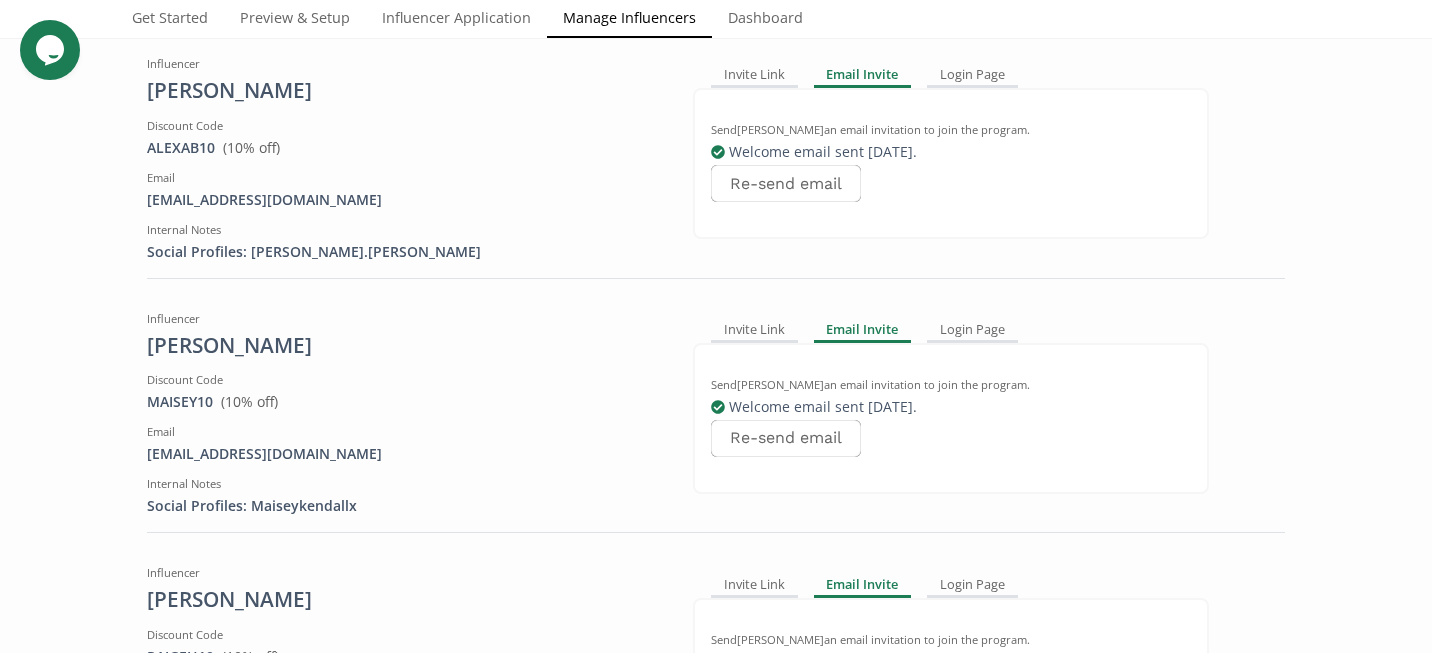 scroll, scrollTop: 0, scrollLeft: 0, axis: both 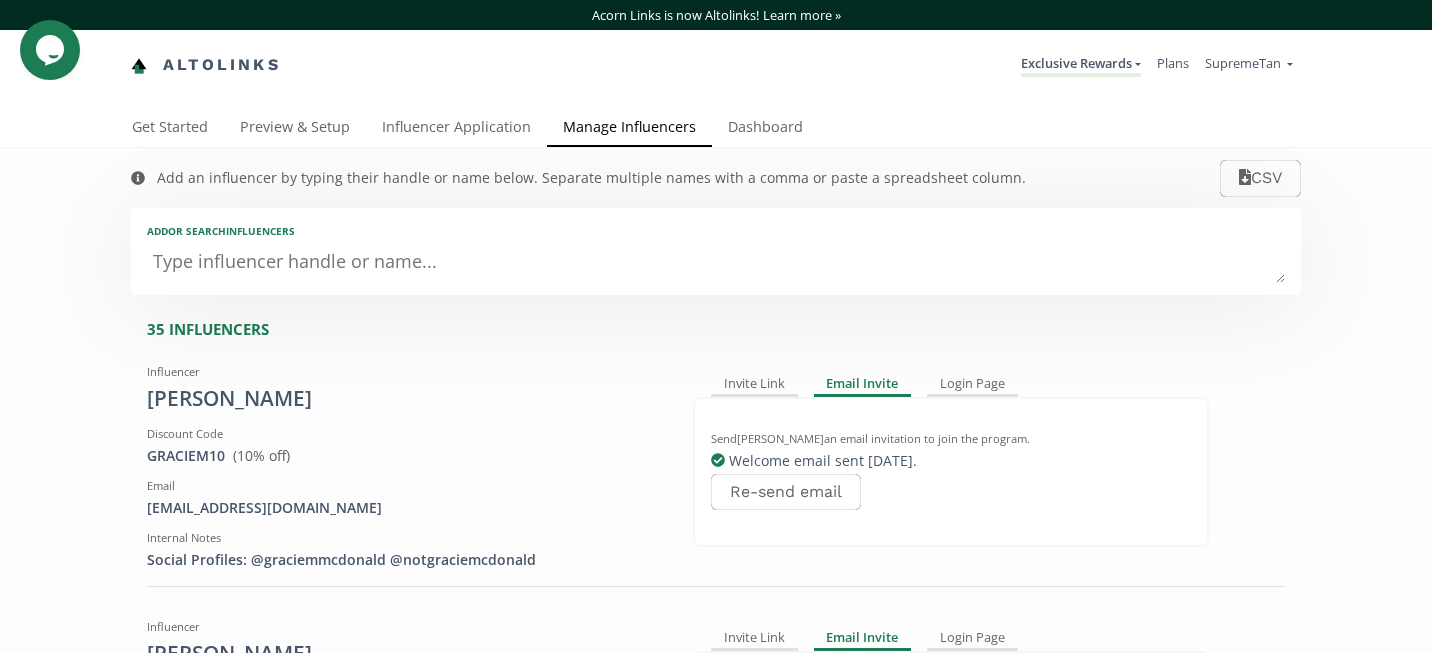 click on "Exclusive Rewards
Exclusive Rewards
Rewards
Create another program" at bounding box center [1081, 65] 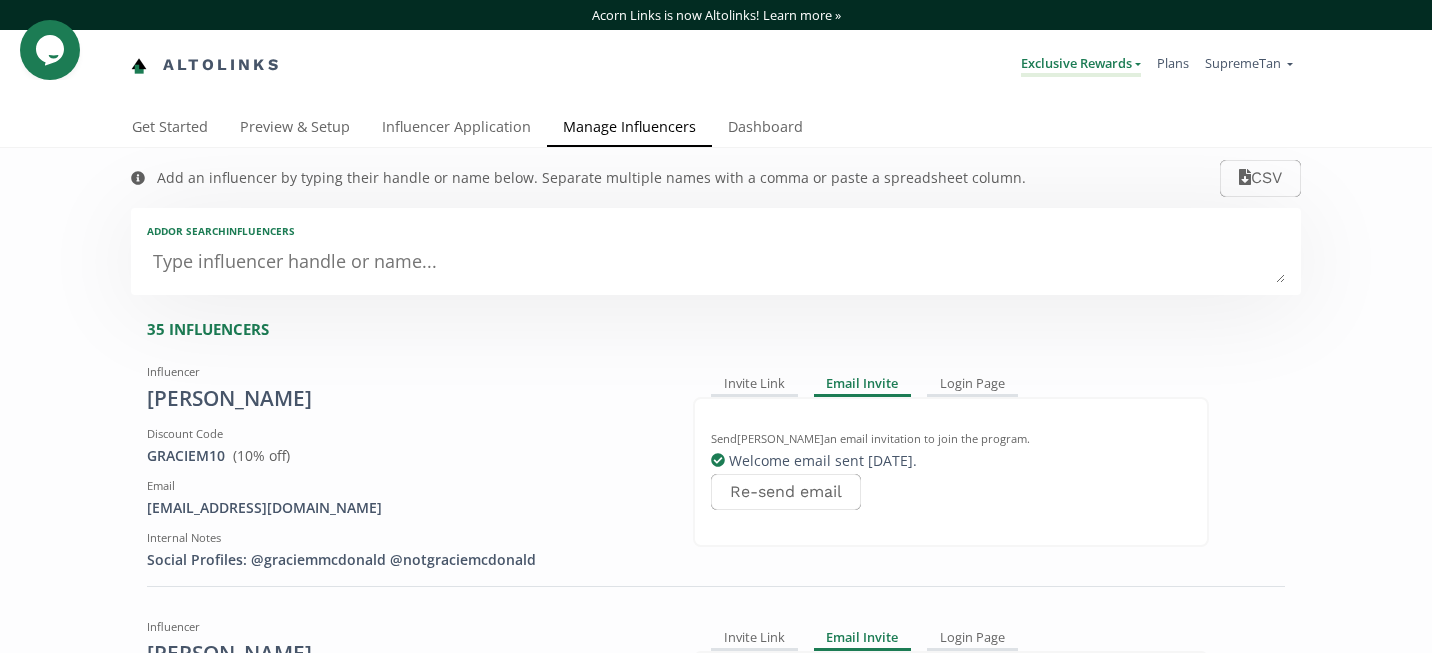 click on "Exclusive Rewards" at bounding box center [1081, 65] 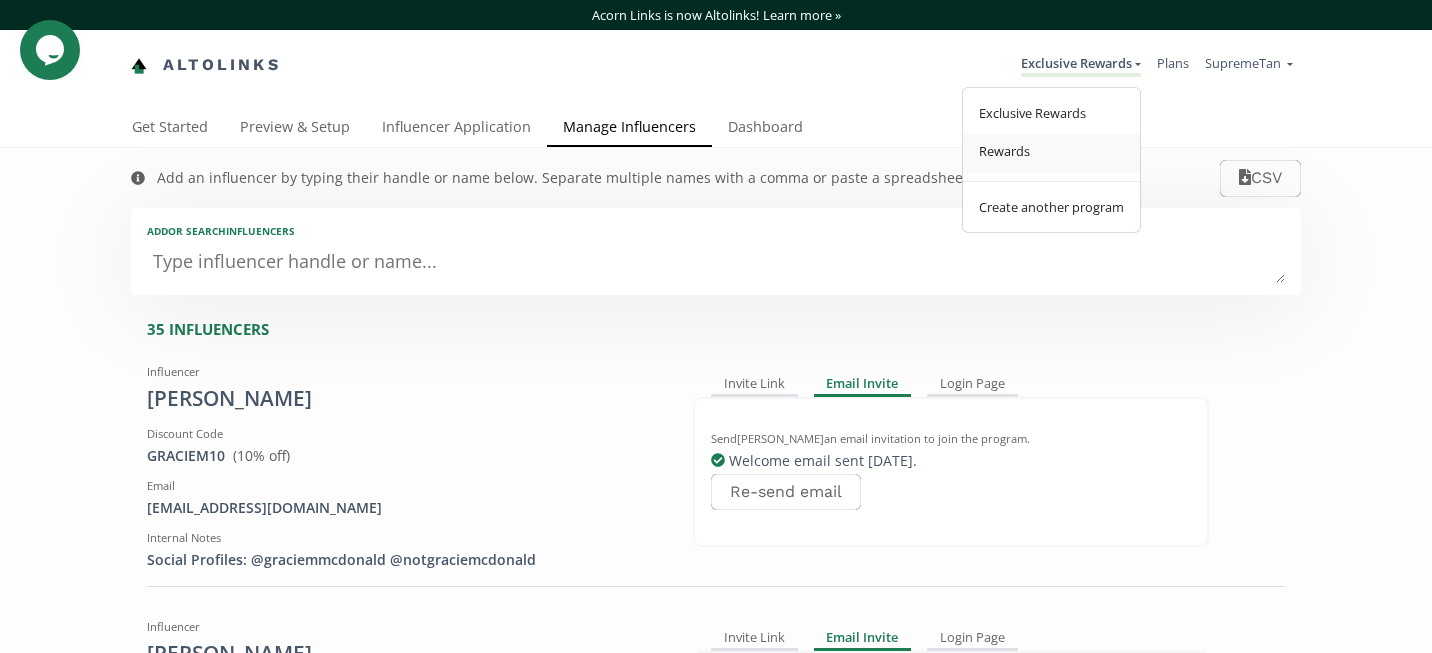 click on "Rewards" at bounding box center (1051, 153) 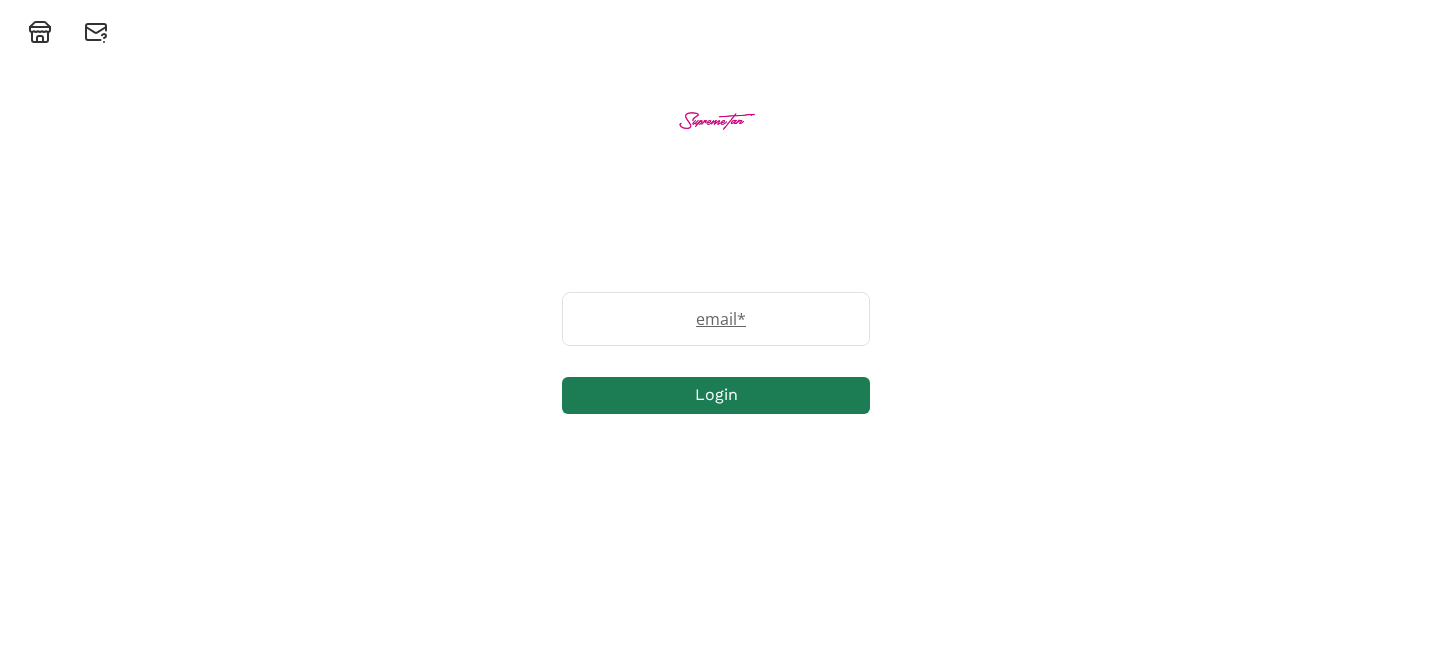 scroll, scrollTop: 0, scrollLeft: 0, axis: both 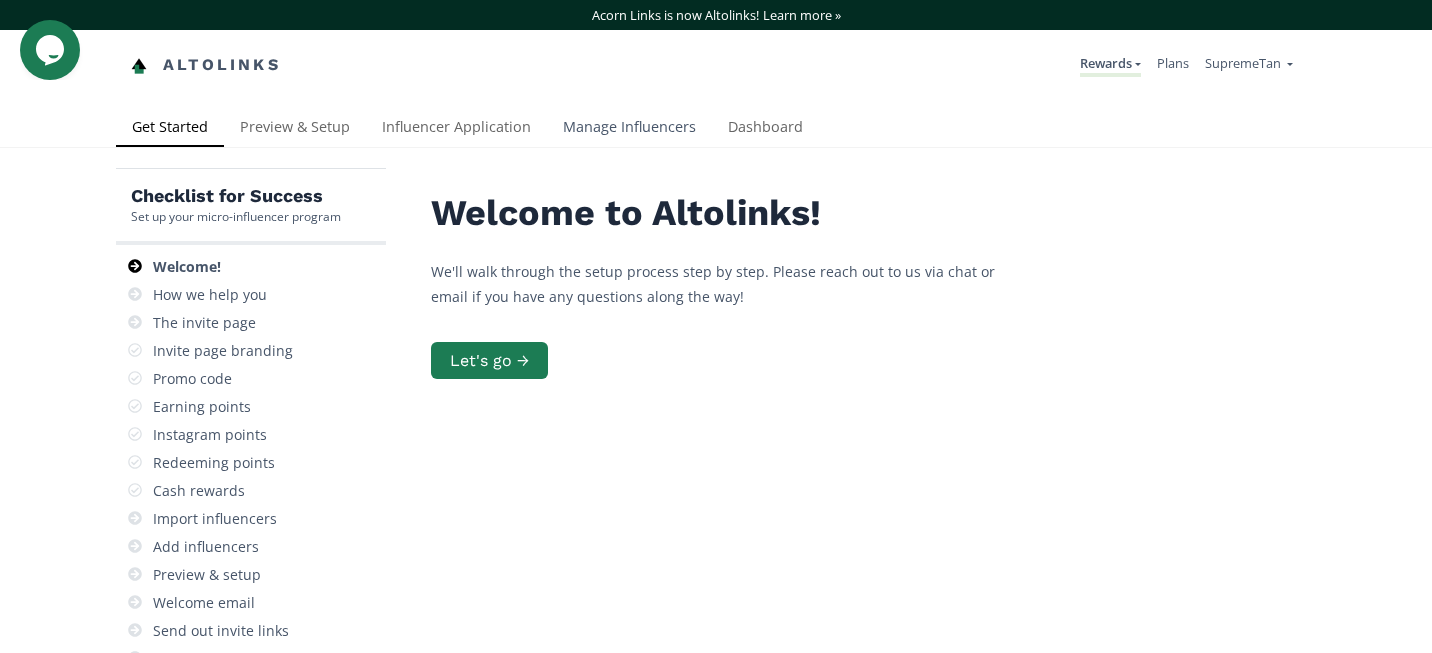 click on "Manage Influencers" at bounding box center (629, 129) 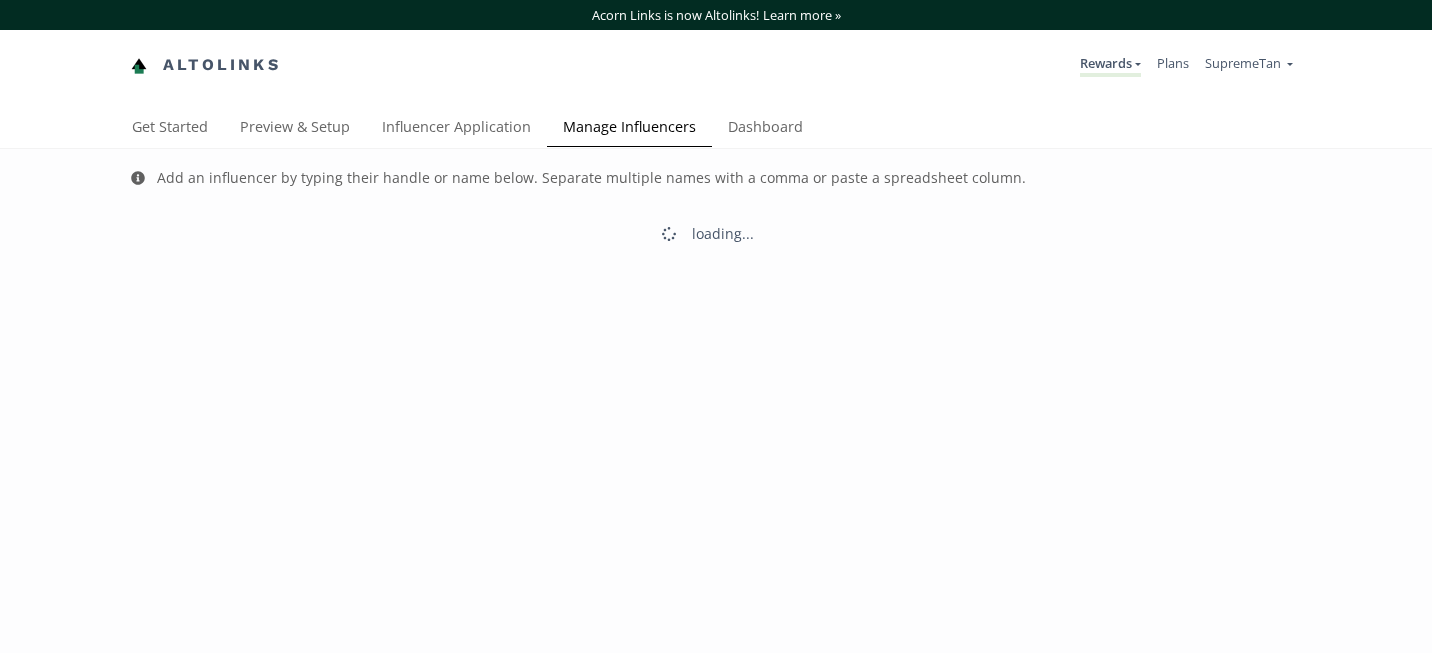 scroll, scrollTop: 0, scrollLeft: 0, axis: both 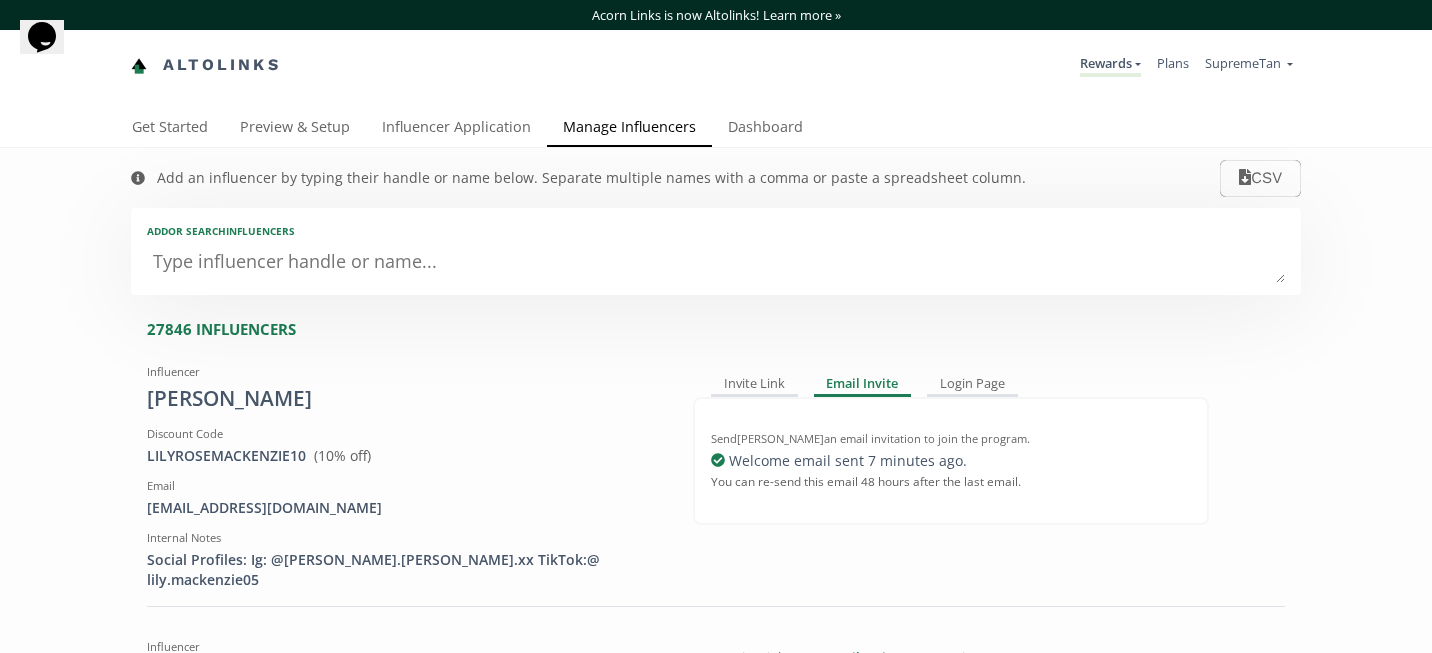 click on "Add an influencer by typing their handle or name below. Separate multiple names with a comma or paste a spreadsheet column.  CSV     Add  or search  INFLUENCERS   27846   INFLUENCERS Influencer [PERSON_NAME]  Discount Code LILYROSEMACKENZIE10    View in Shopify Admin ( 10 % off) Email [EMAIL_ADDRESS][DOMAIN_NAME] Internal Notes Social Profiles: Ig: @lily.[PERSON_NAME].xx TikTok:@ lily.mackenzie05 Invite Link Email Invite Login Page Send  [PERSON_NAME]   an email invitation to join the program.   Welcome email sent   7 minutes ago . You can re-send this email 48 hours after the last email. Remove this influencer from Altolinks. Their promo code will be deleted in Shopify. Influencer Esme Wash Discount Code ESMEWASH10    View in Shopify Admin ( 10 % off) Email [EMAIL_ADDRESS][DOMAIN_NAME] Internal Notes Social Profiles: esmewashh Invite Link Email Invite Login Page Send  Esme Wash  an email invitation to join the program.   Welcome email sent   8 minutes ago . You can re-send this email 48 hours after the last email. (" at bounding box center [716, 12822] 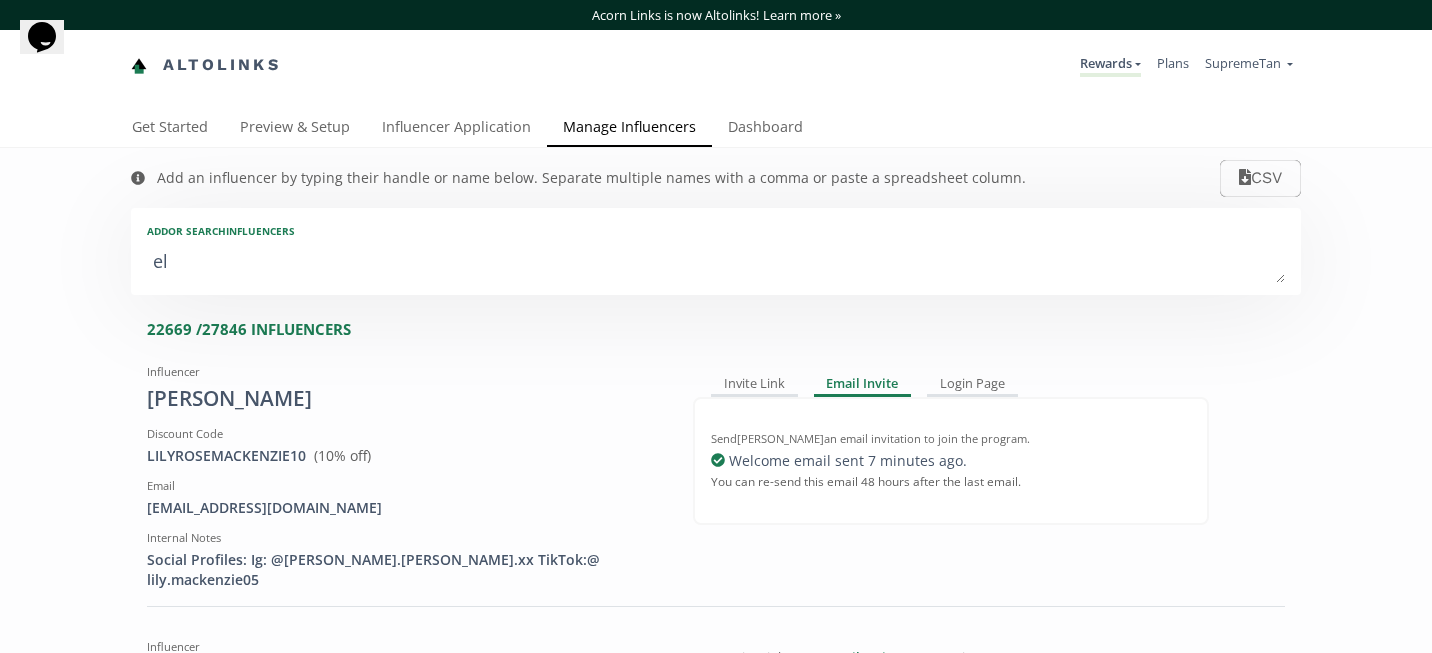 type on "ell" 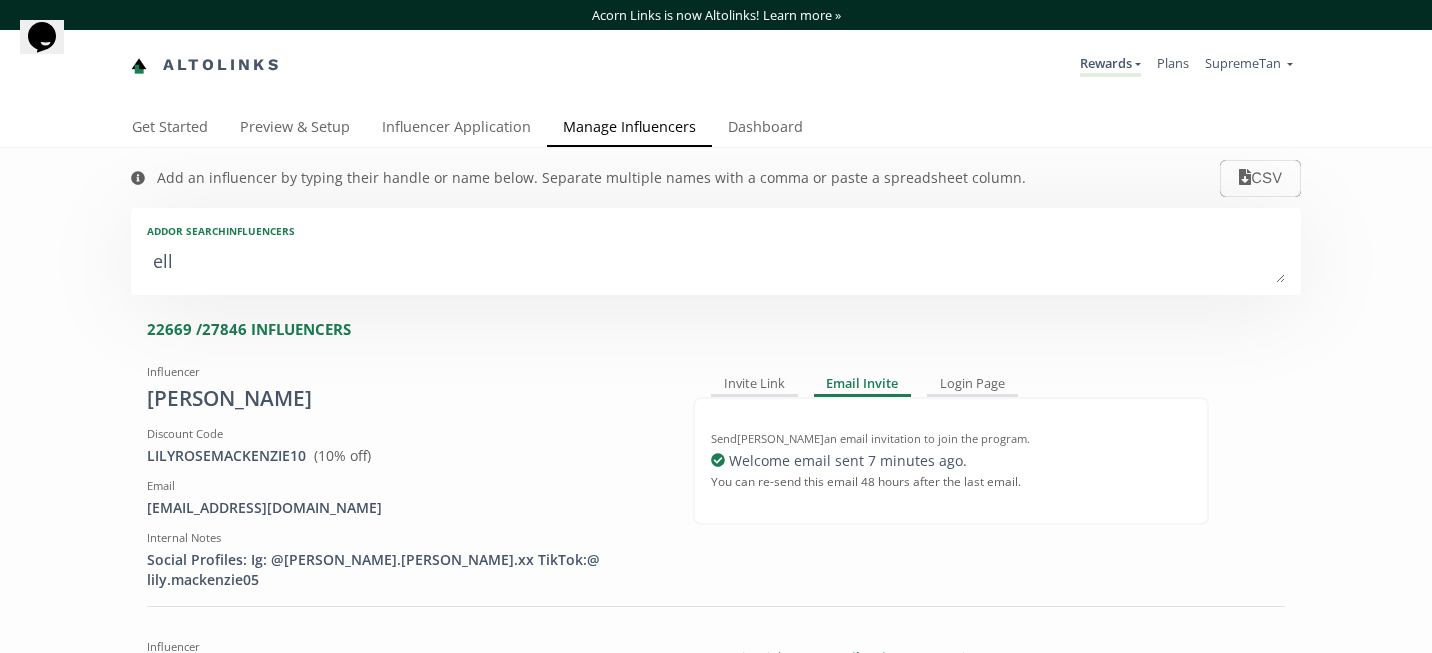type on "ell" 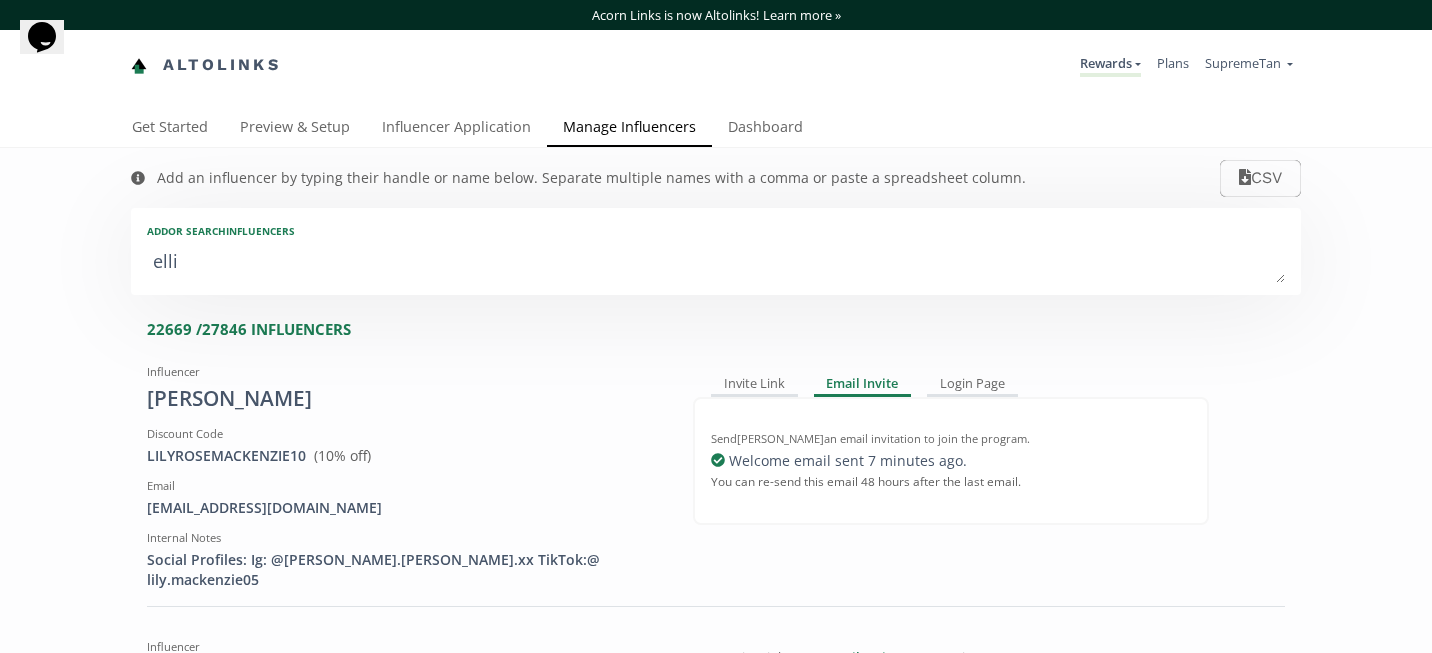 type on "ellie" 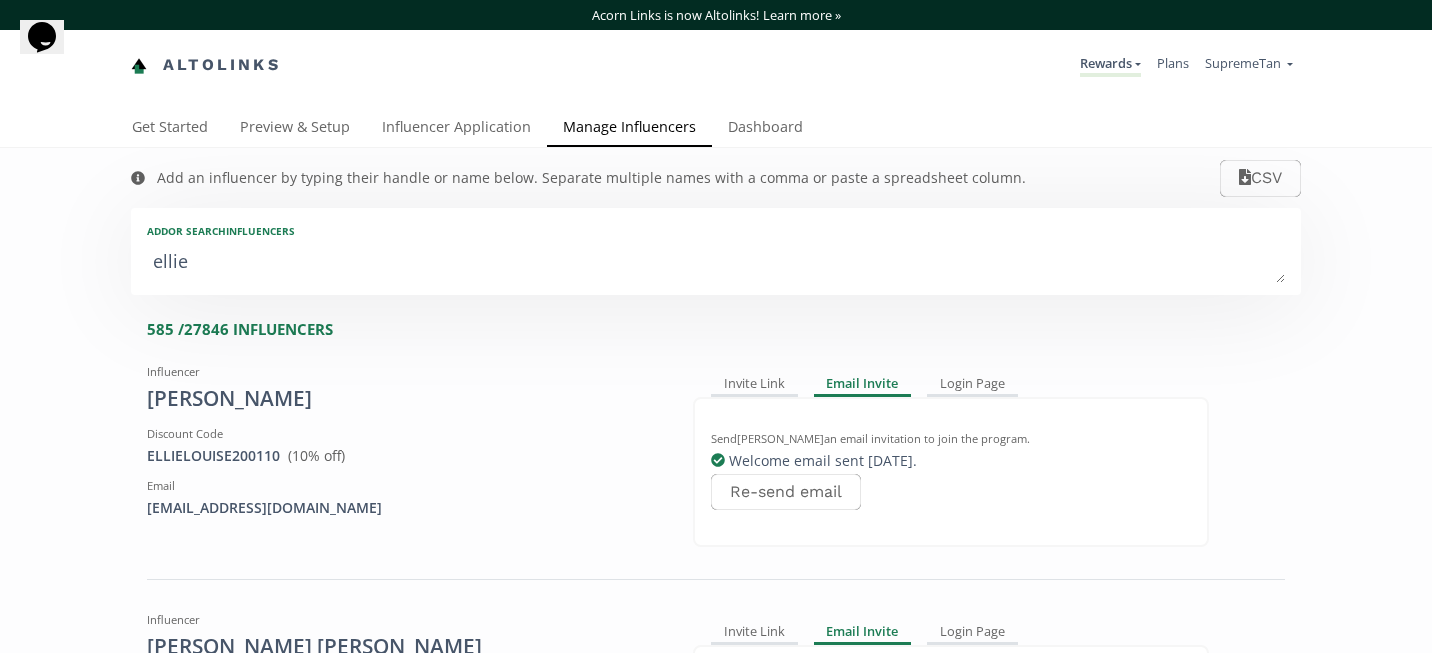 type on "ellie" 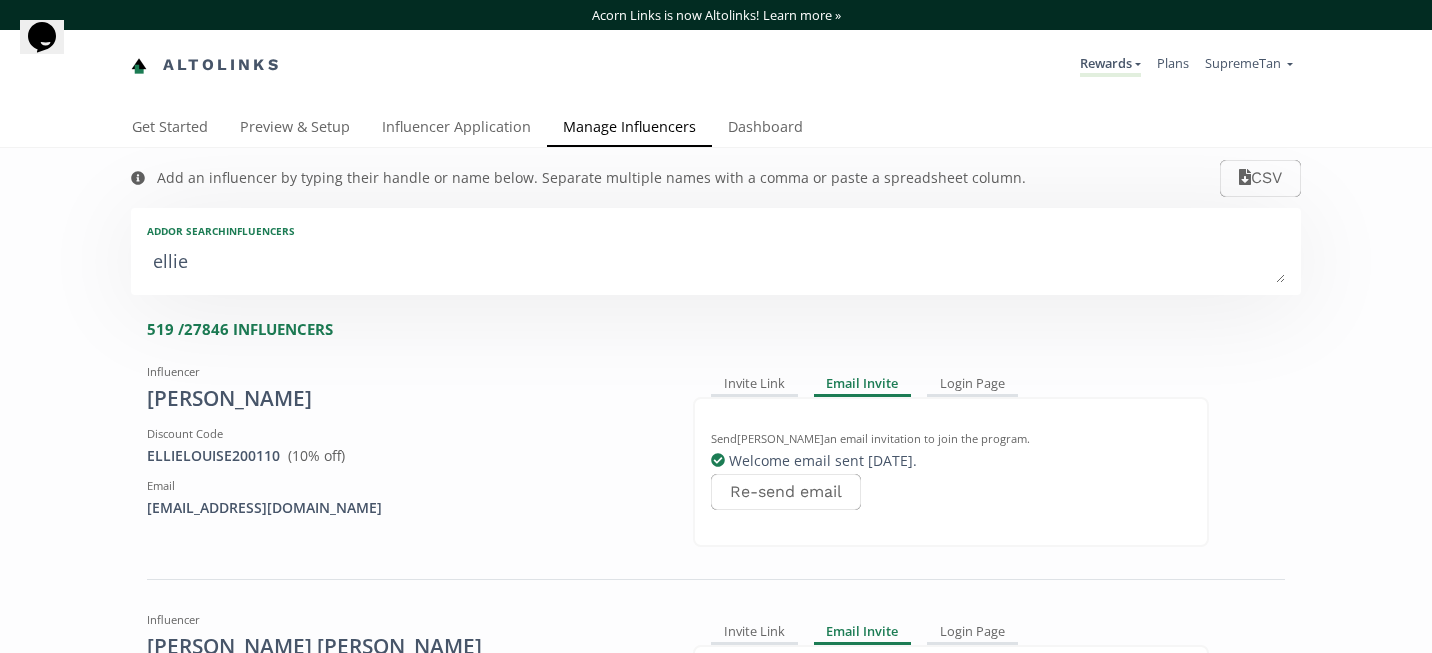type on "ellie c" 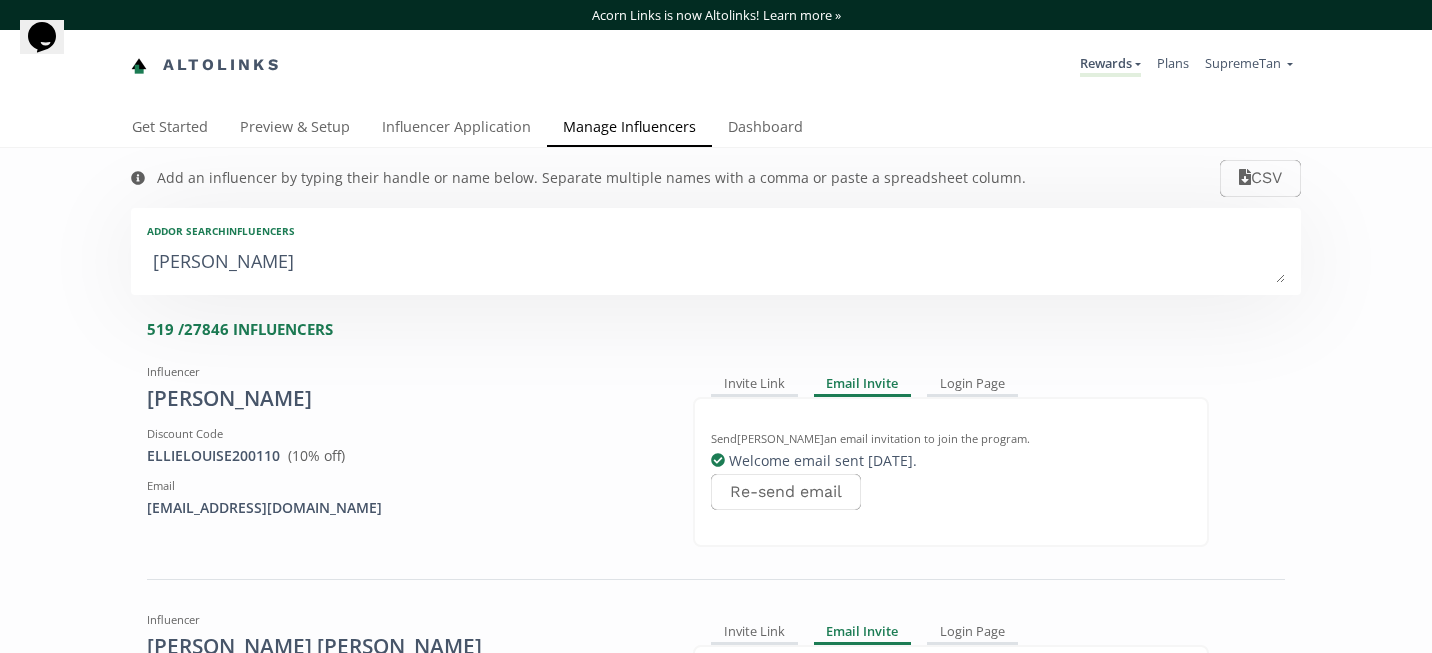 type on "ellie c" 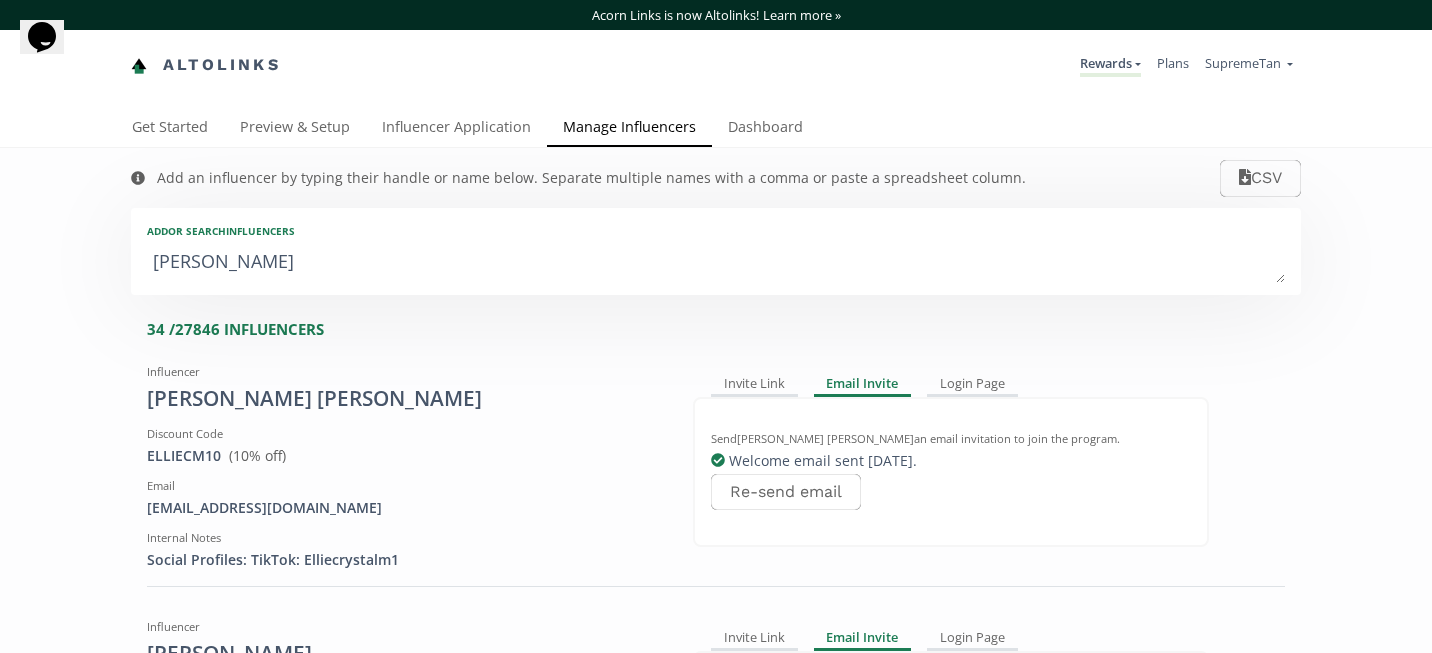type on "ellie cu" 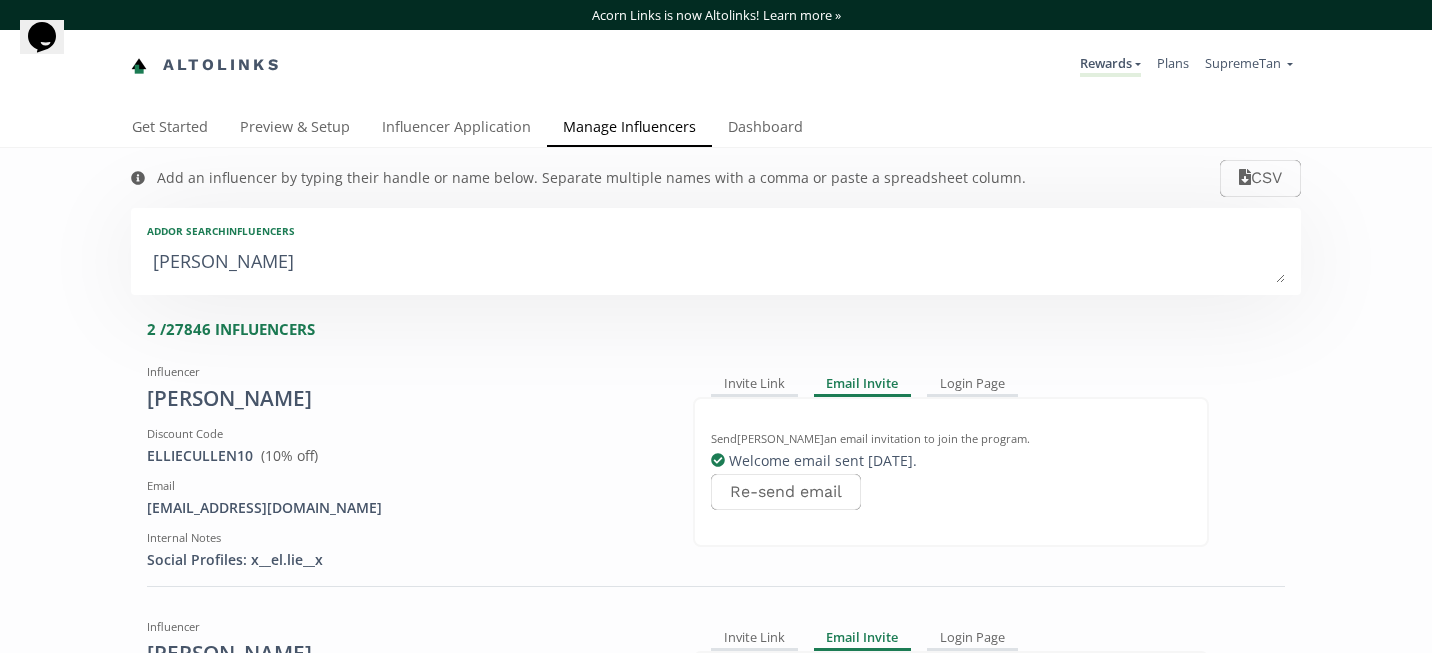 type on "ellie cur" 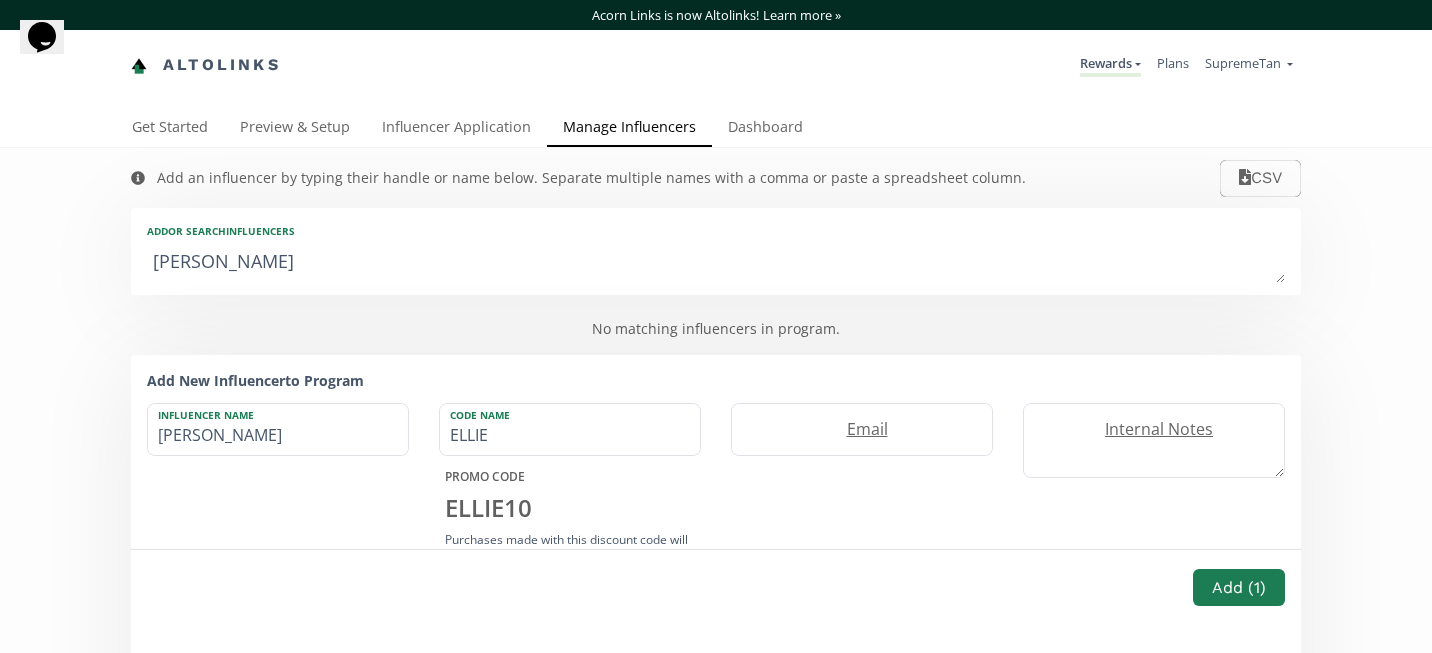 type on "ellie c" 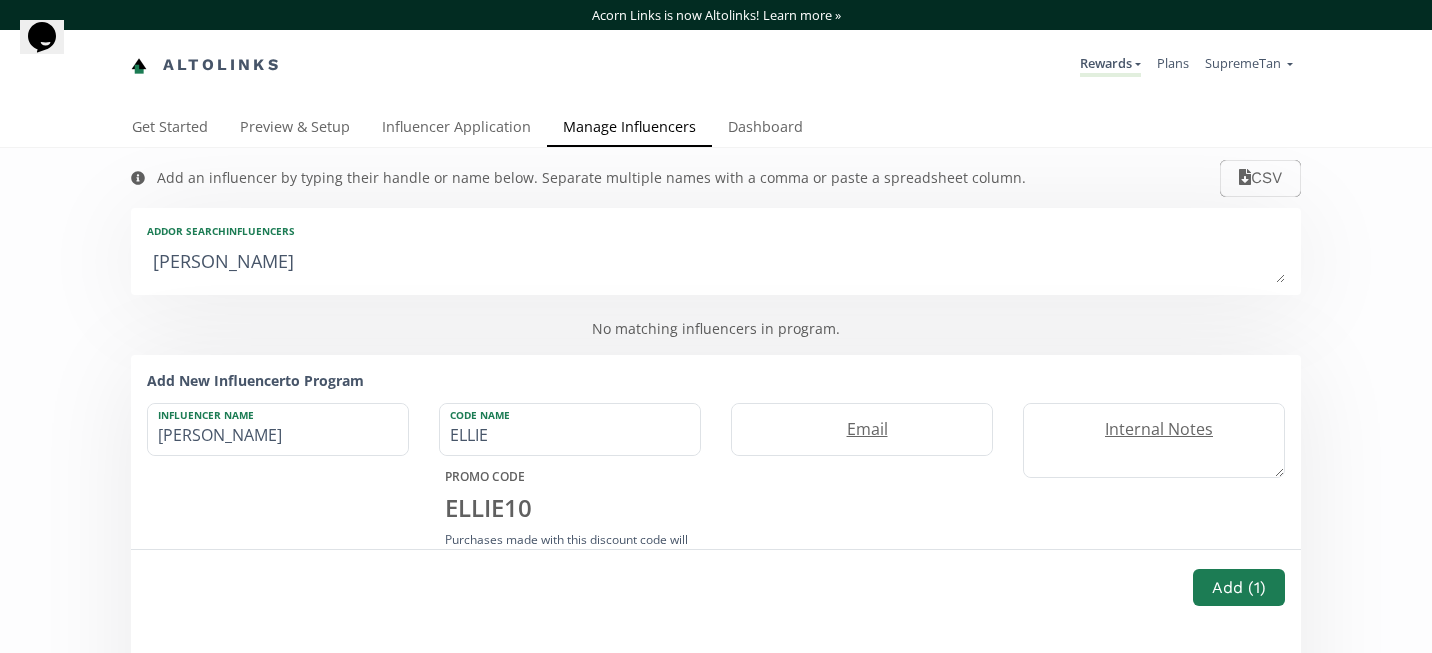 type on "ellie c" 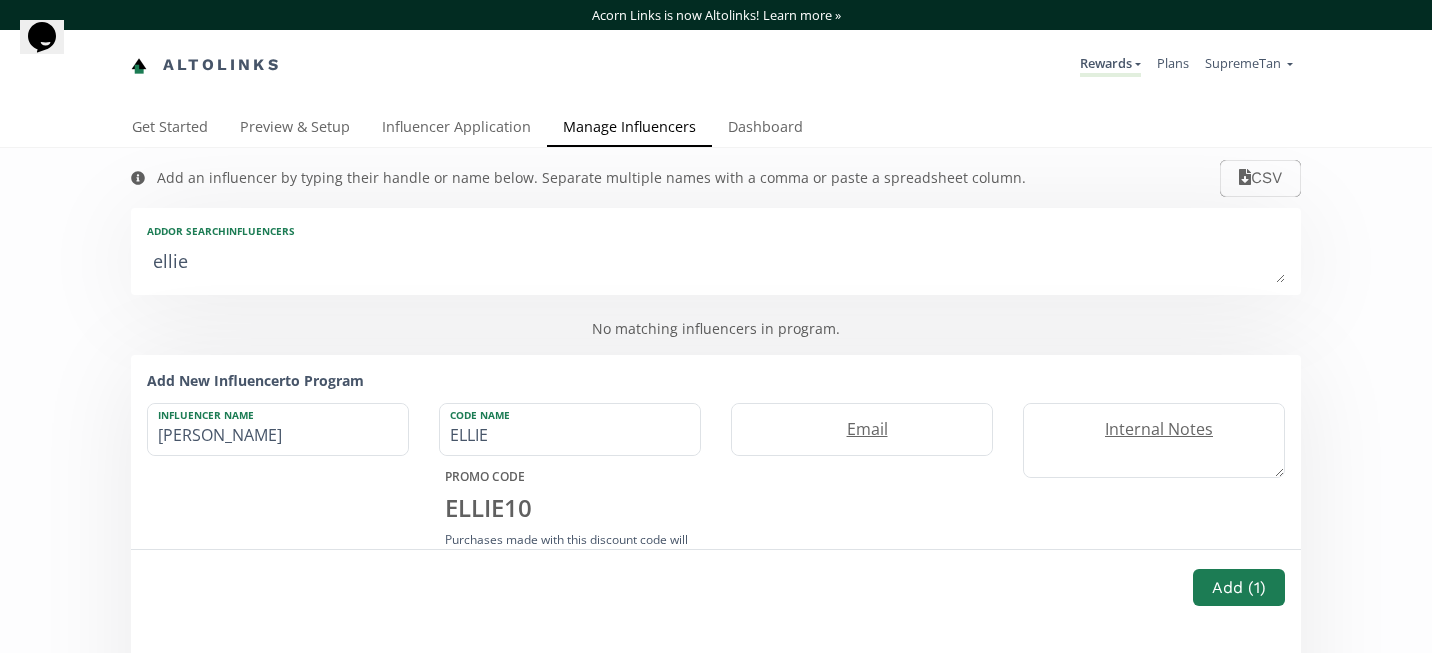 type on "elli" 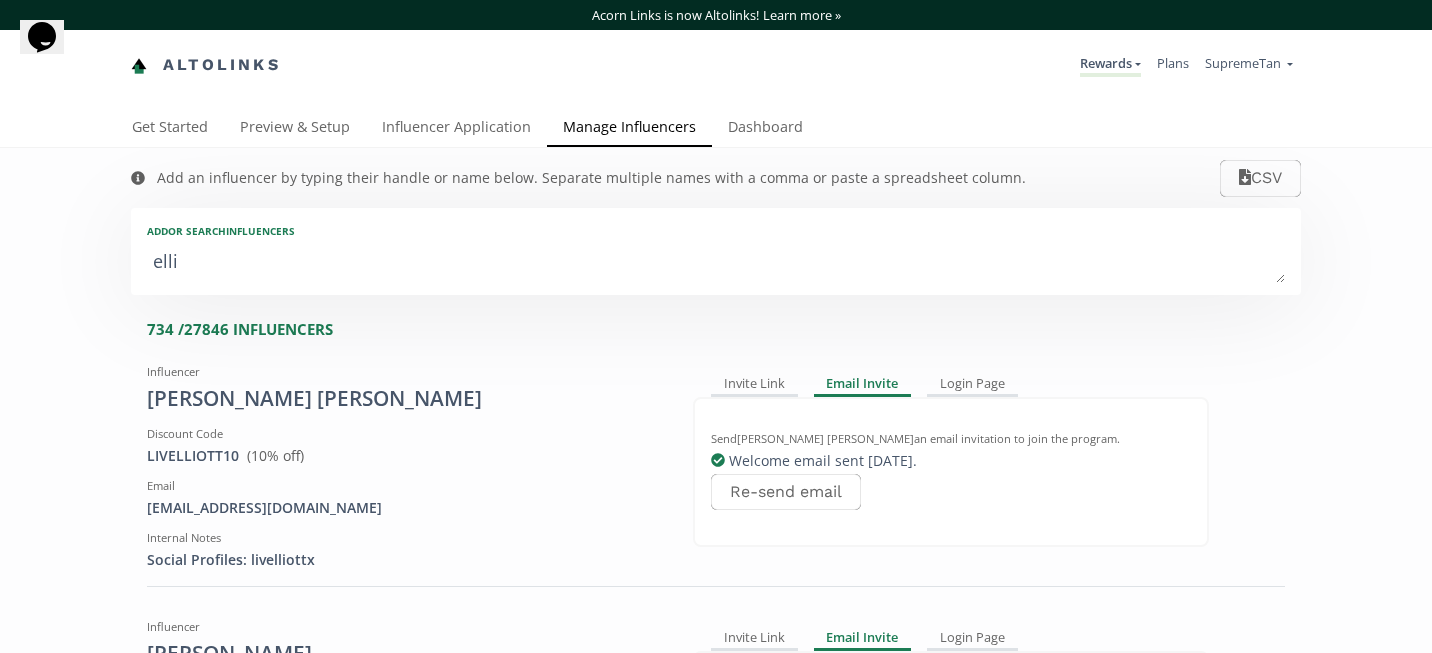 type on "elli" 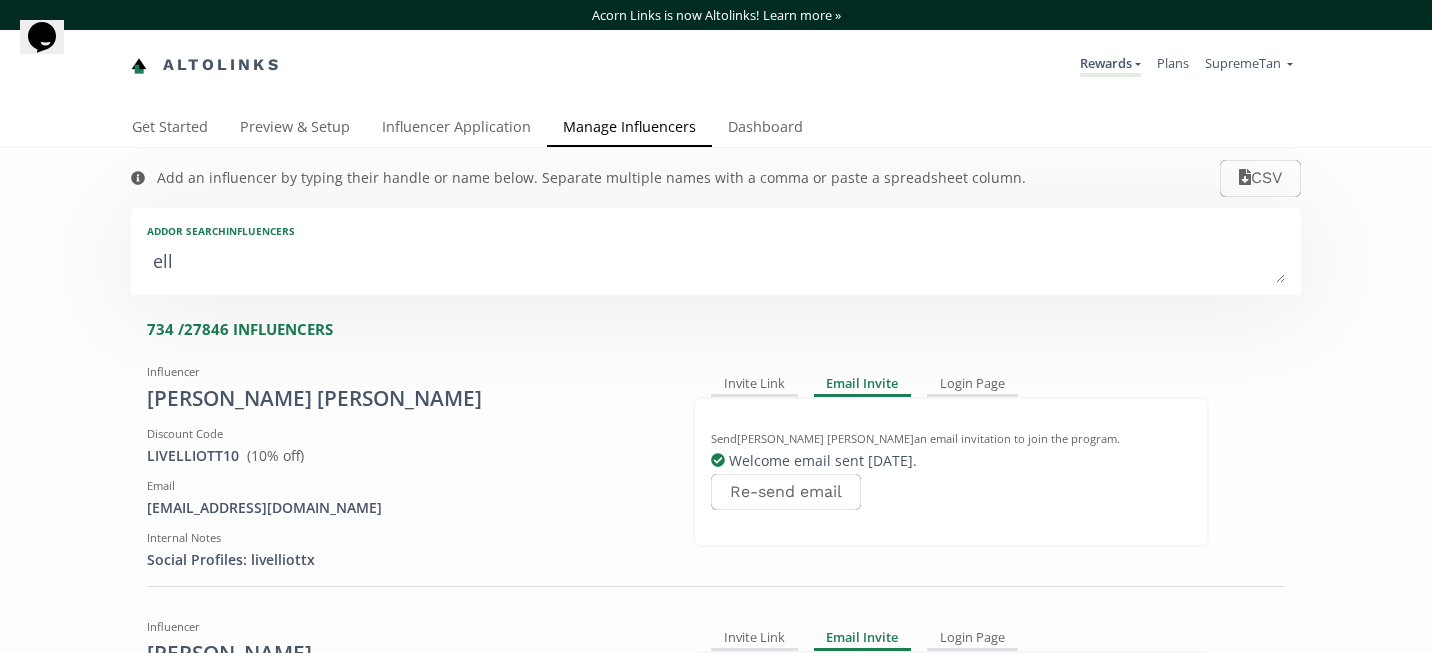type on "el" 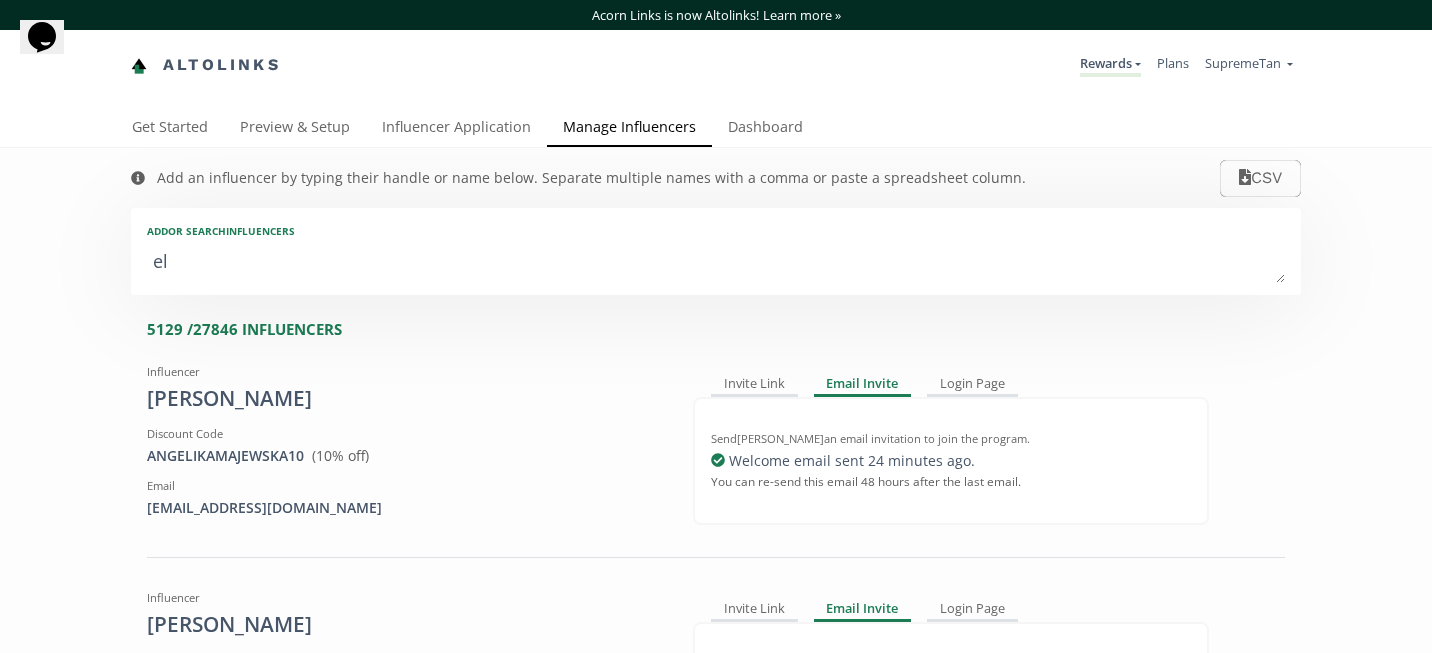 type on "el" 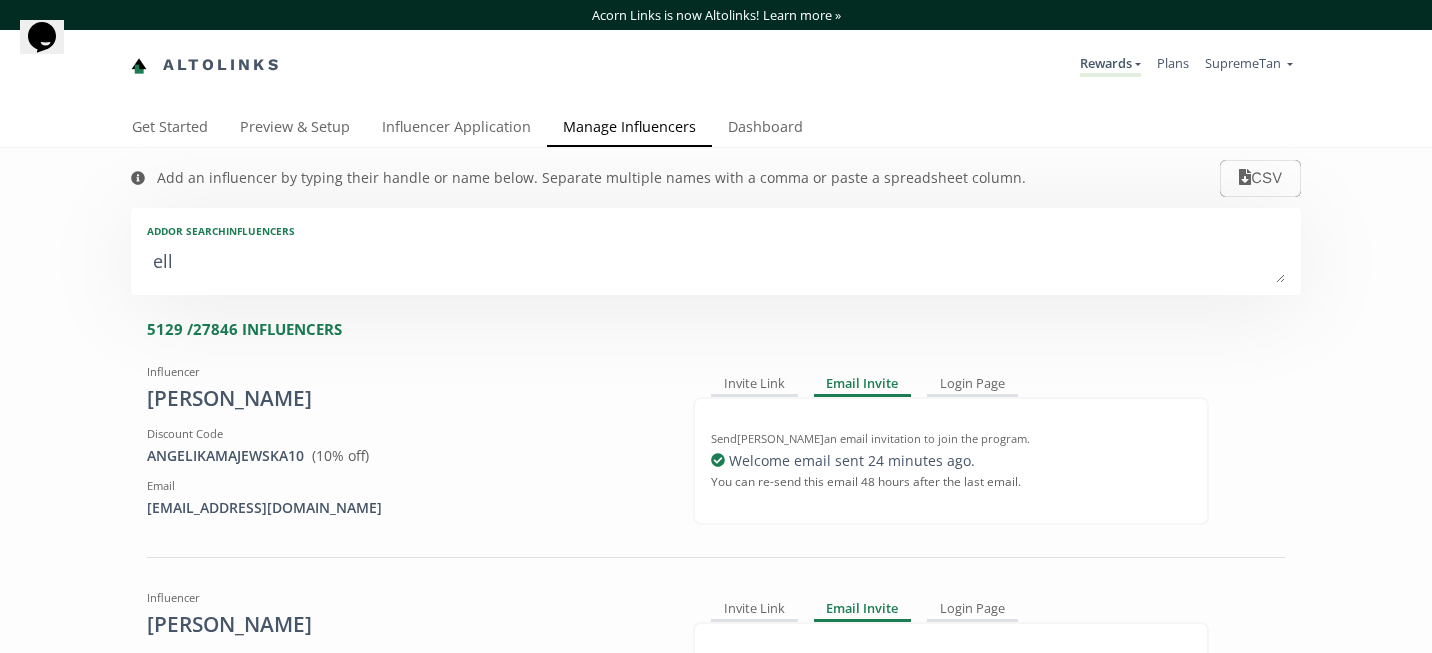 type on "ell" 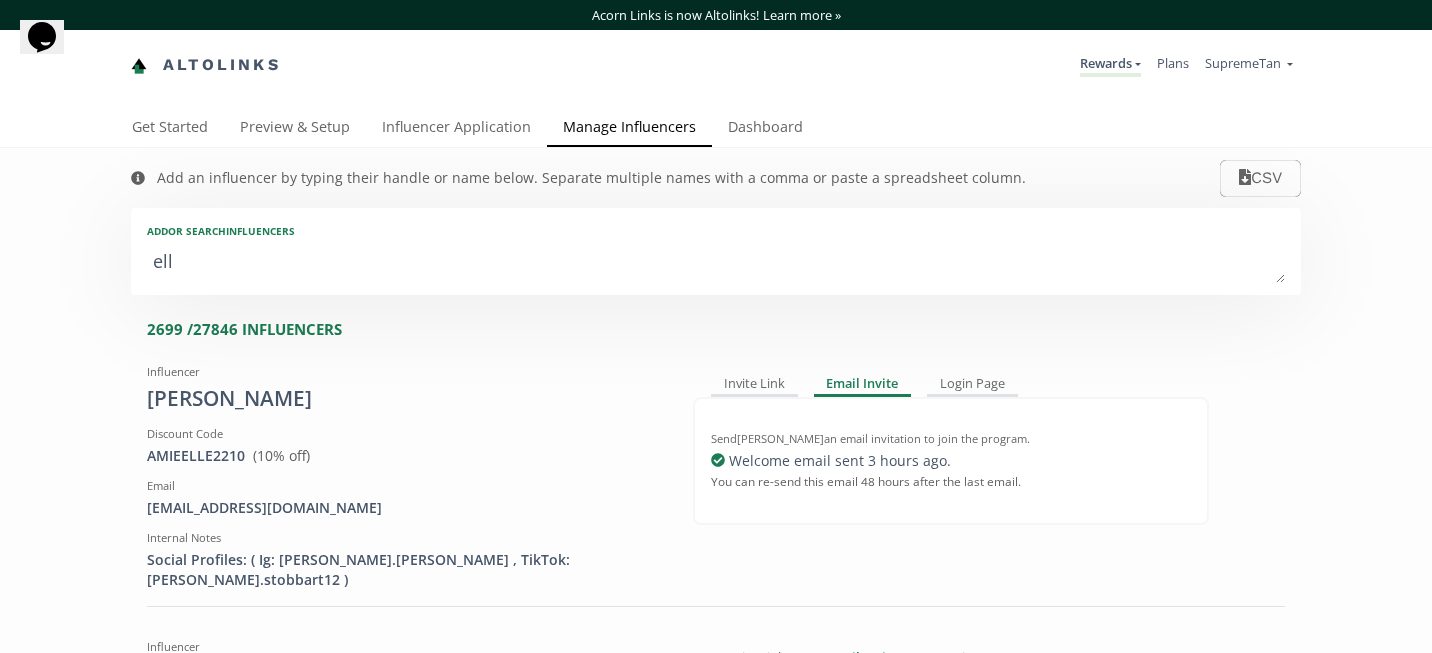 type on "elle" 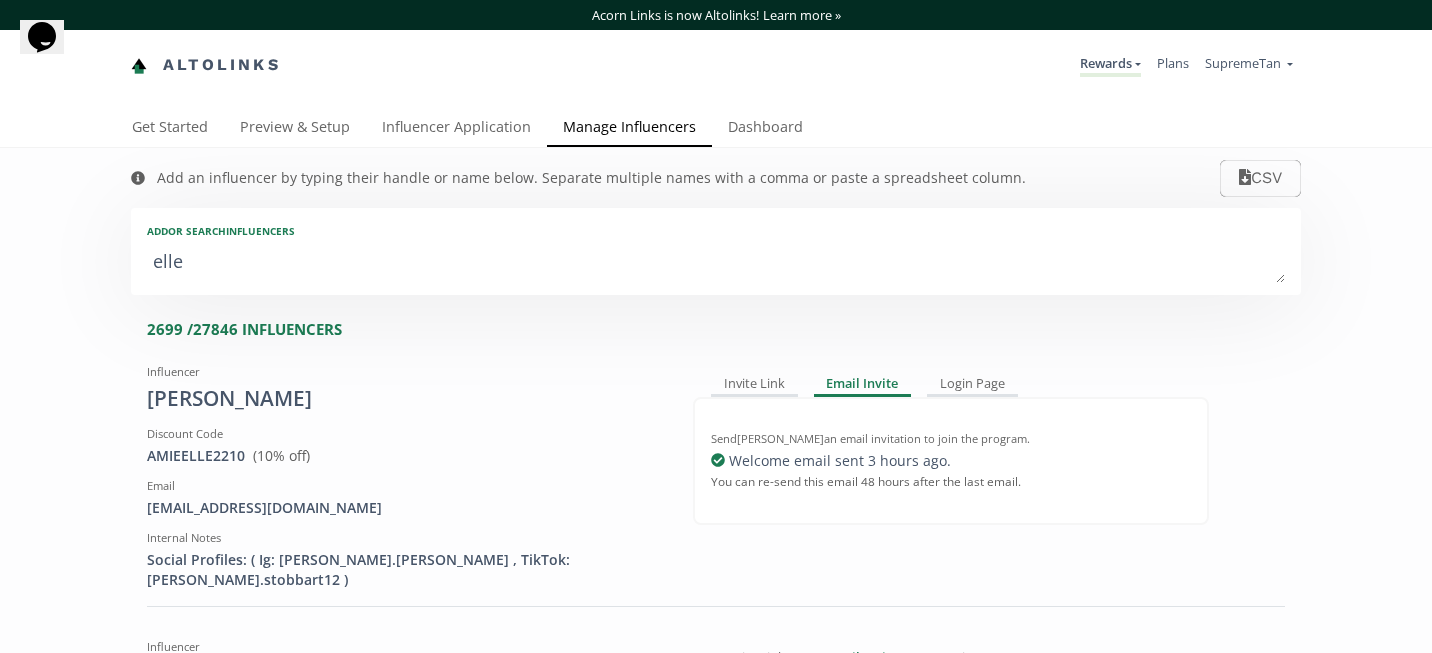 type on "elle" 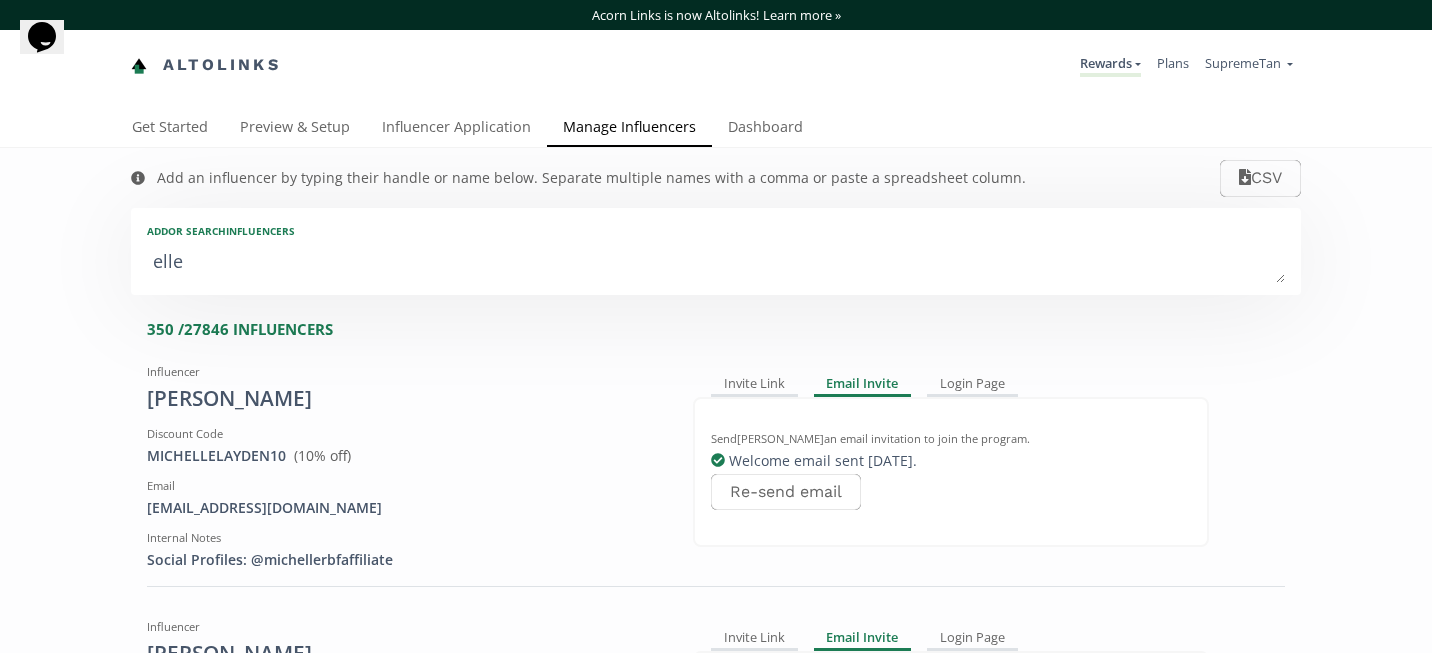 type on "elle c" 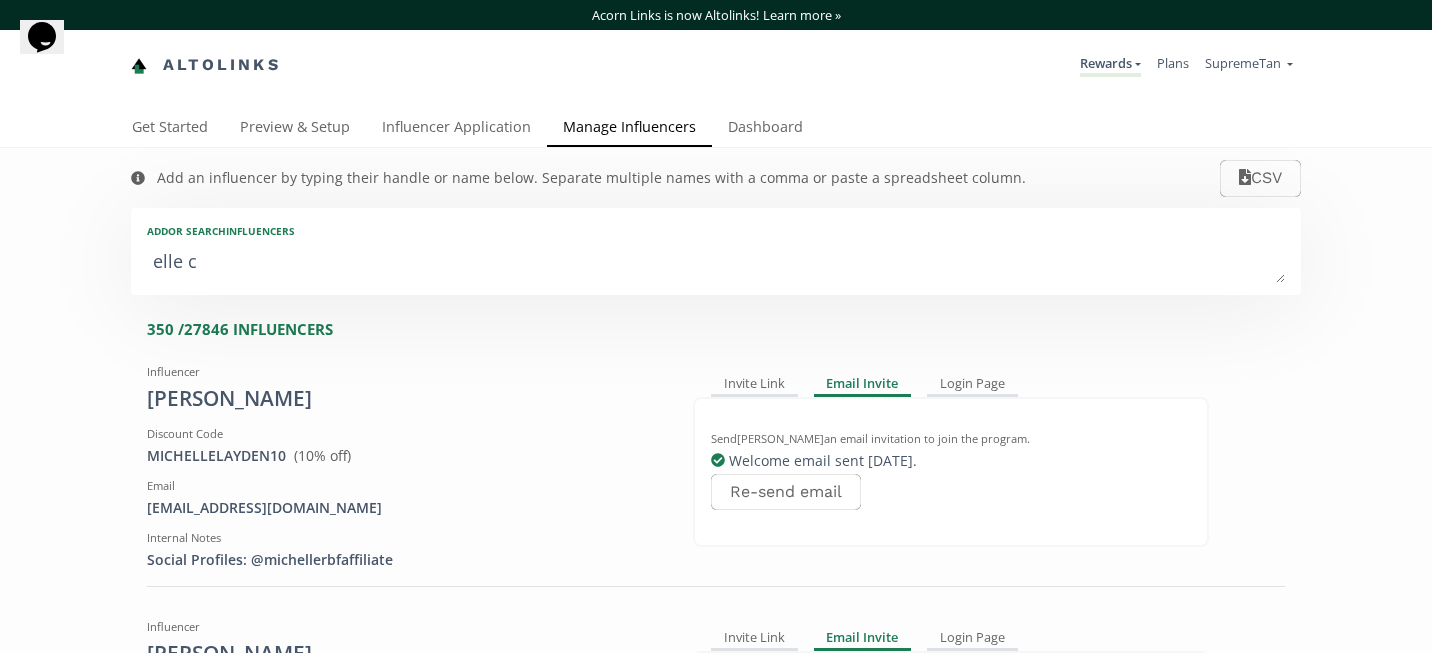 type on "elle c" 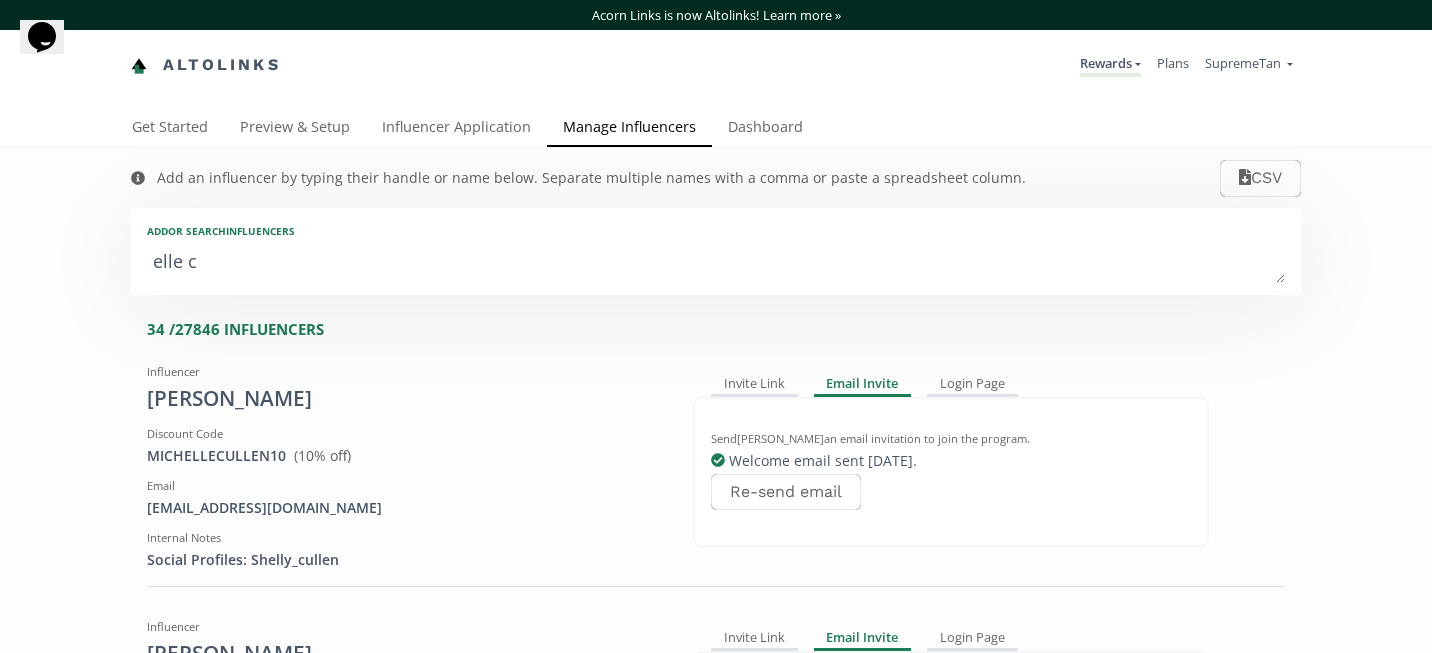 type on "elle cu" 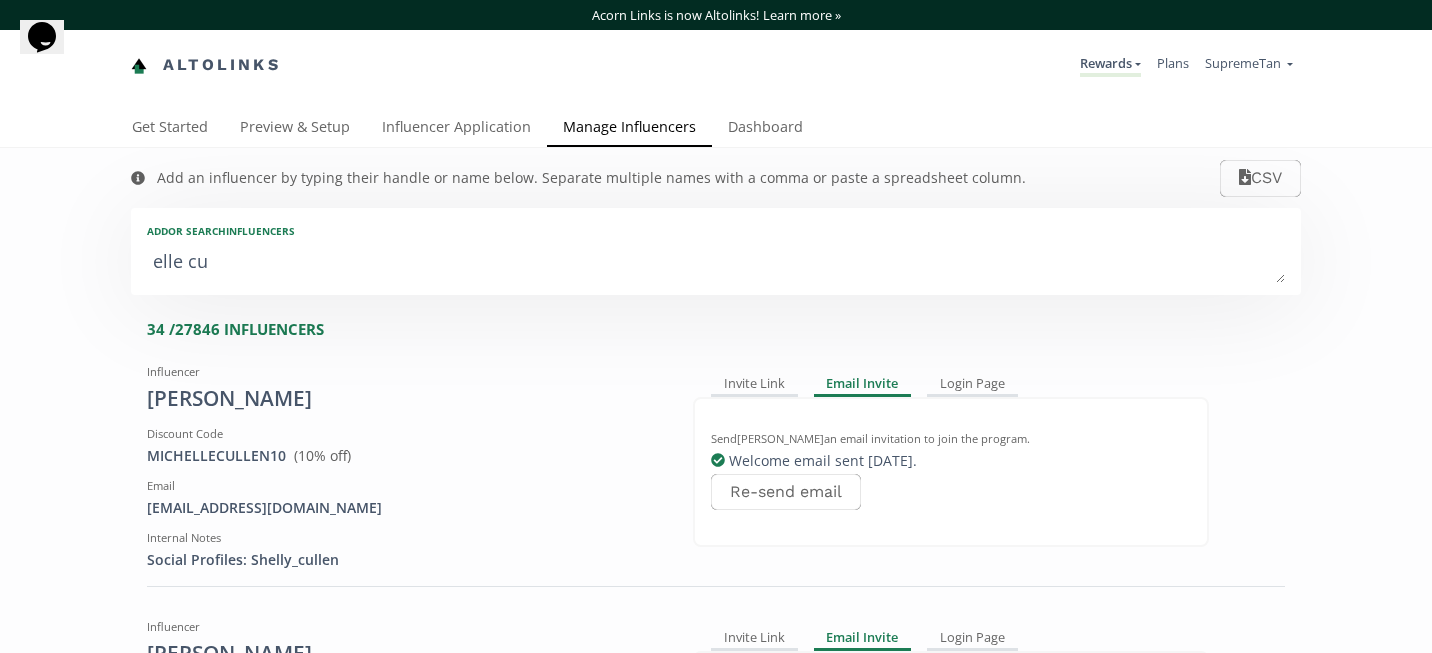 type on "elle cu" 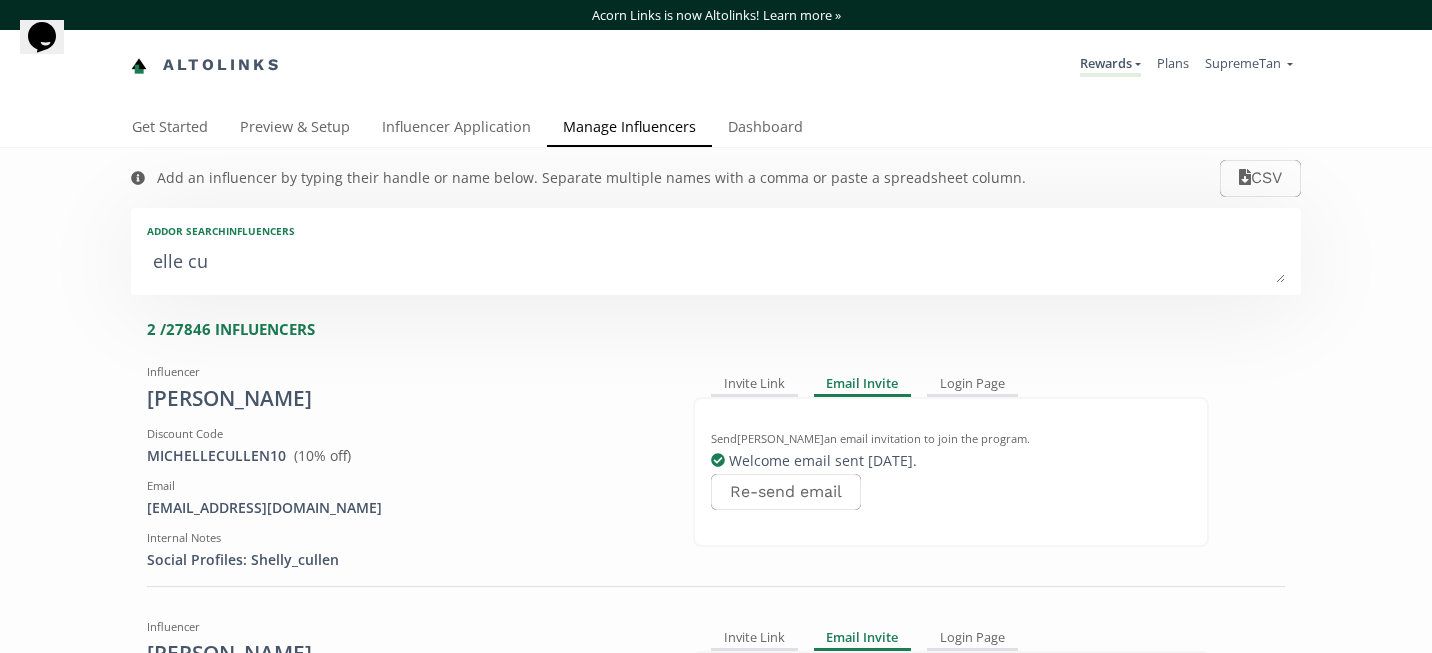type on "elle cur" 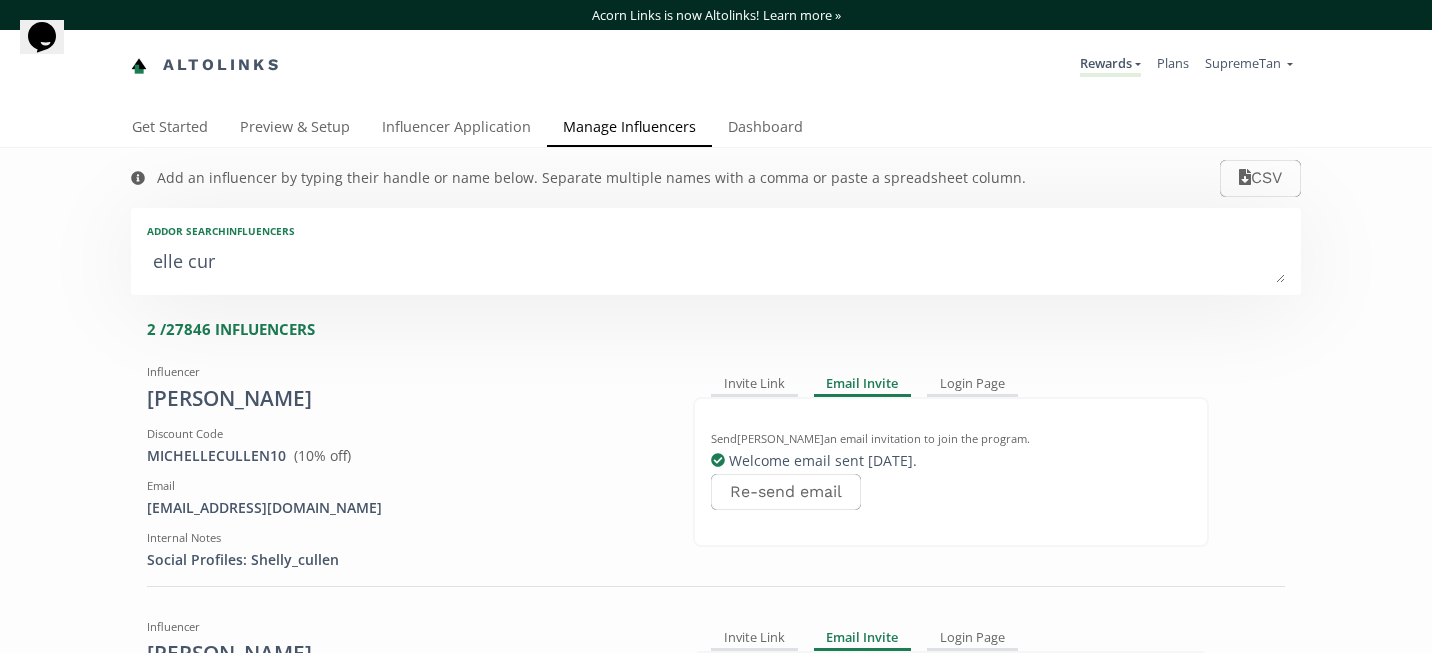 type on "elle cur" 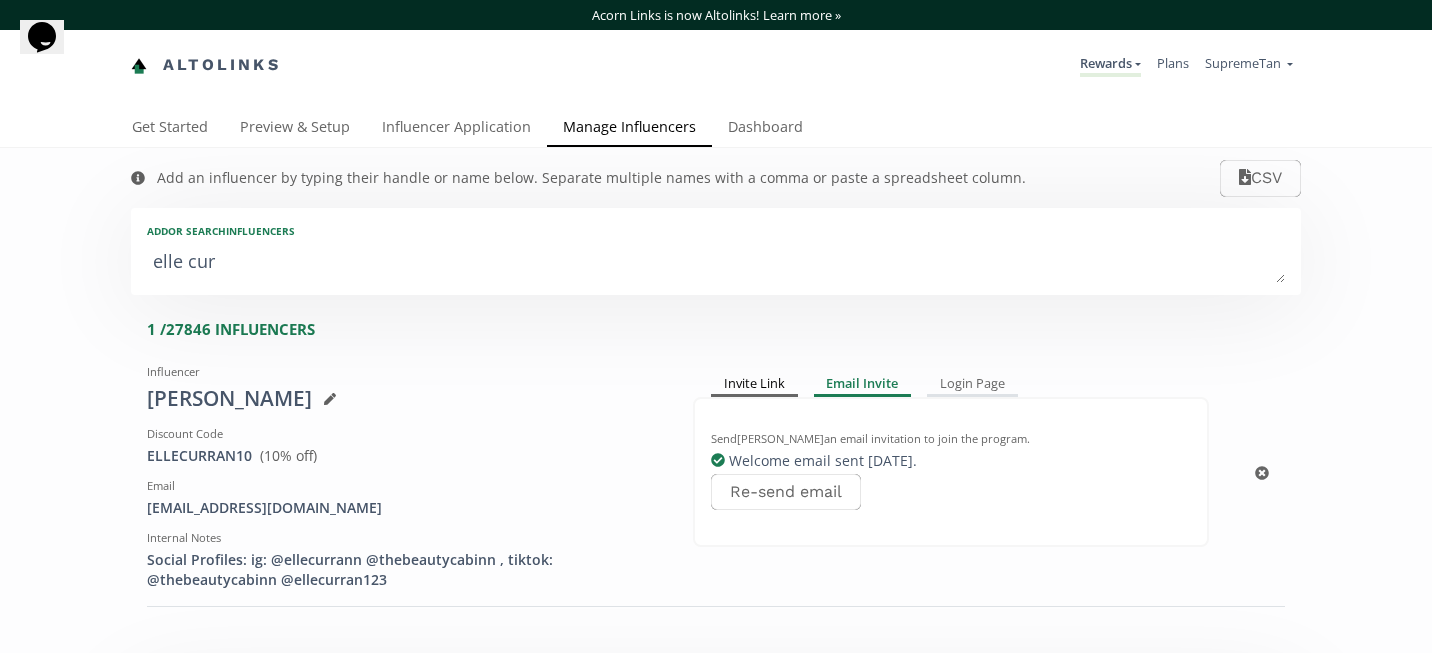 type on "elle cur" 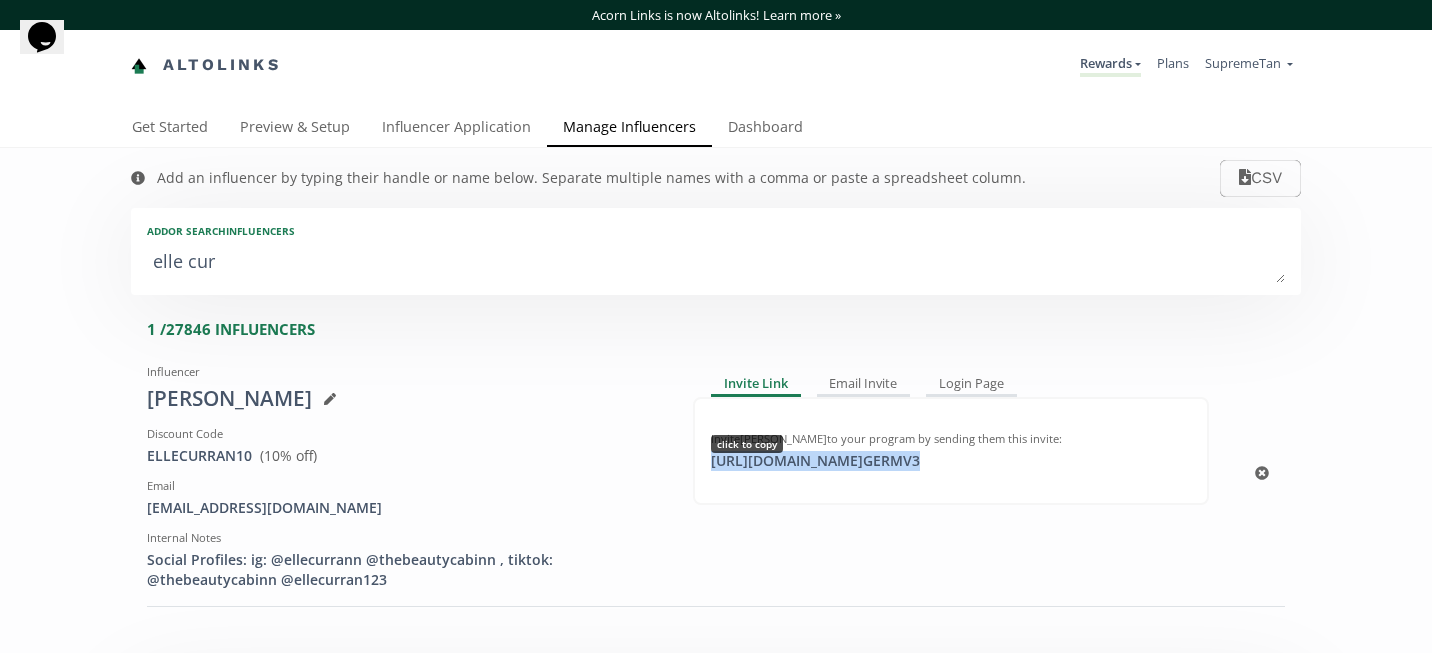 click on "https://app.altolinks.com/invite/ GERMV3 click to copy" at bounding box center (815, 461) 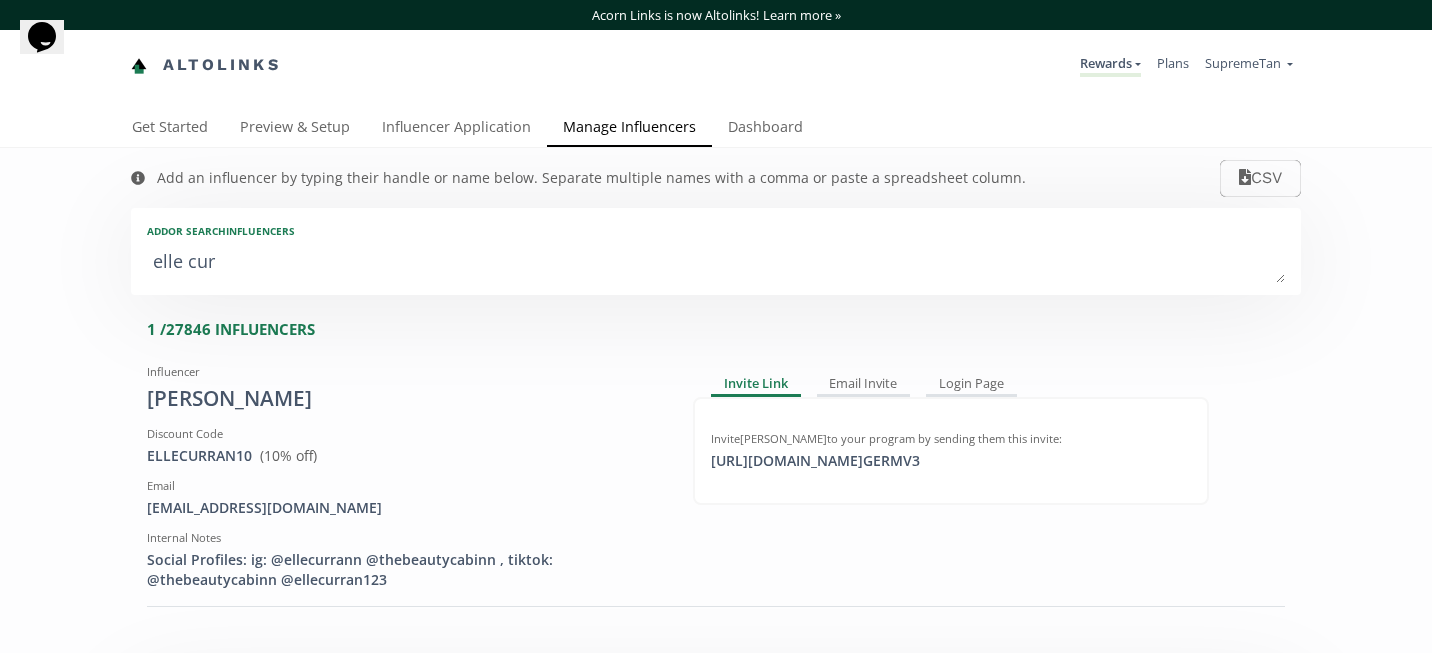 drag, startPoint x: 433, startPoint y: 242, endPoint x: 58, endPoint y: 271, distance: 376.11966 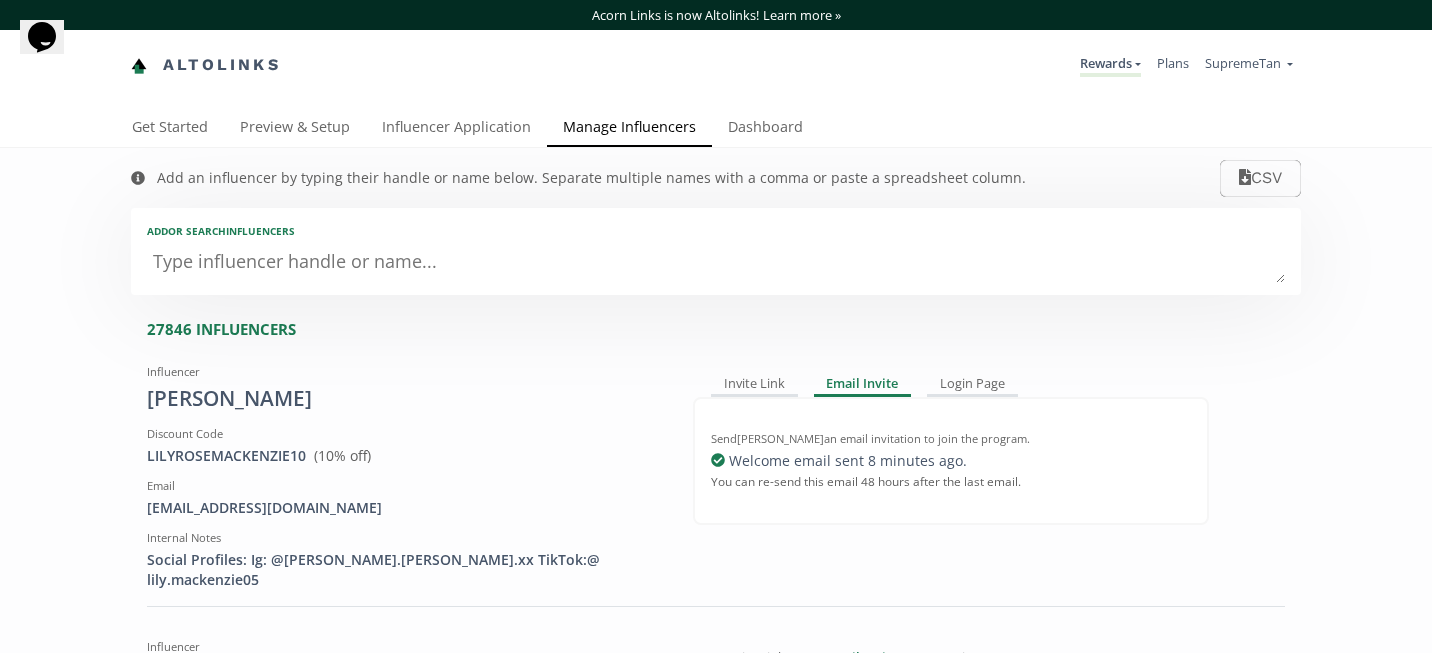 type 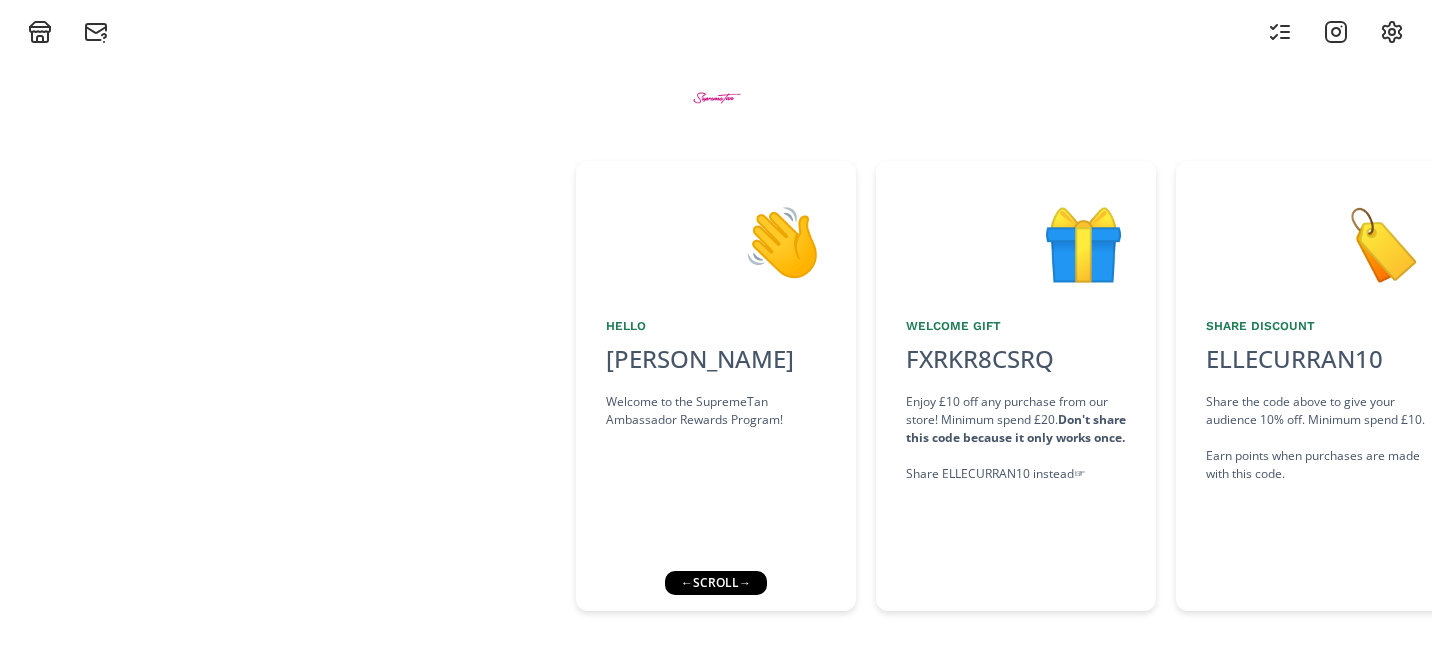 scroll, scrollTop: 0, scrollLeft: 0, axis: both 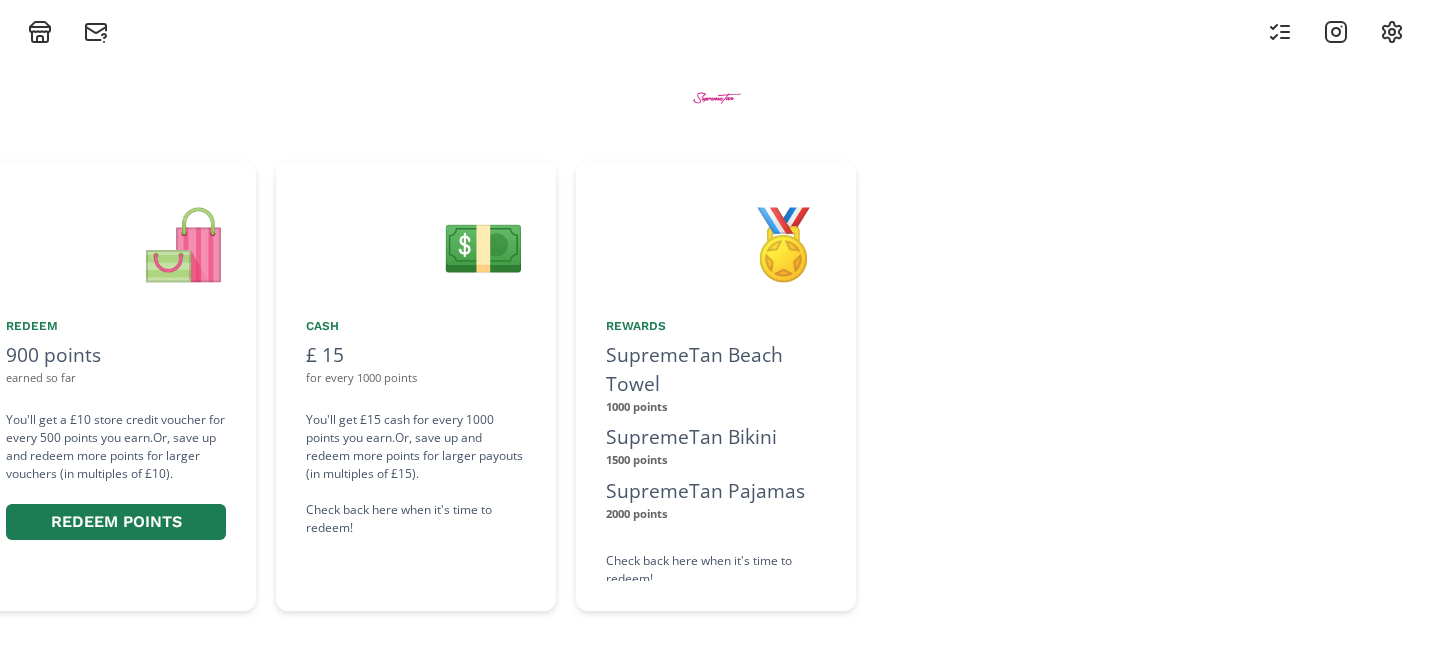 click 